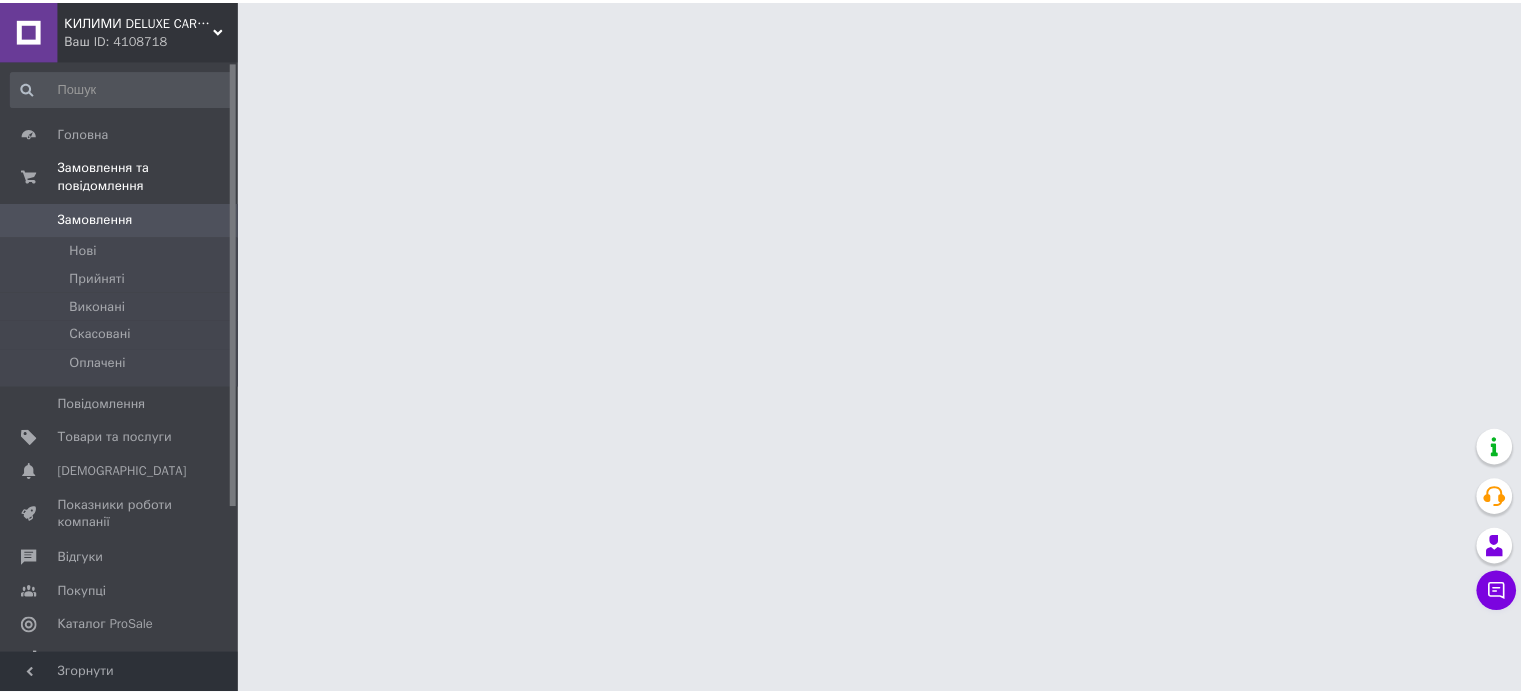 scroll, scrollTop: 0, scrollLeft: 0, axis: both 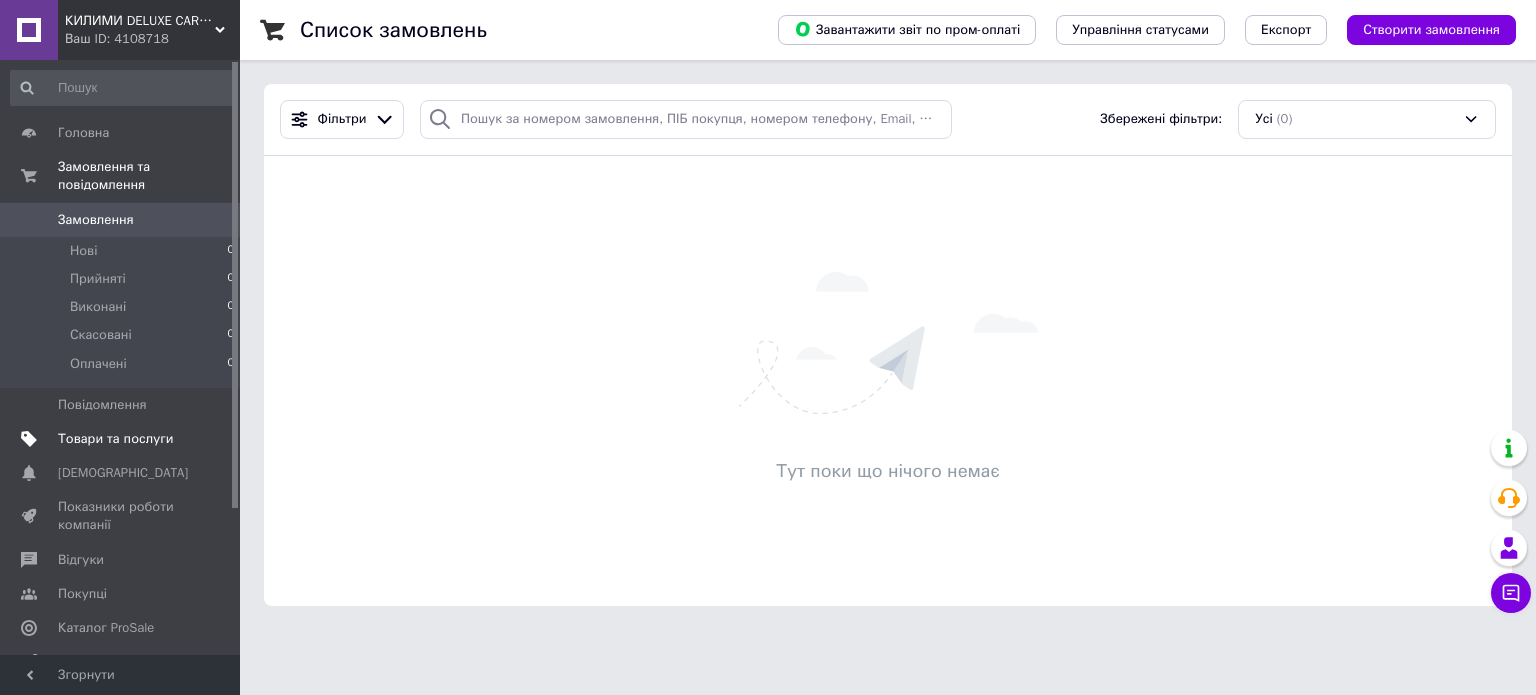 click on "Товари та послуги" at bounding box center [123, 439] 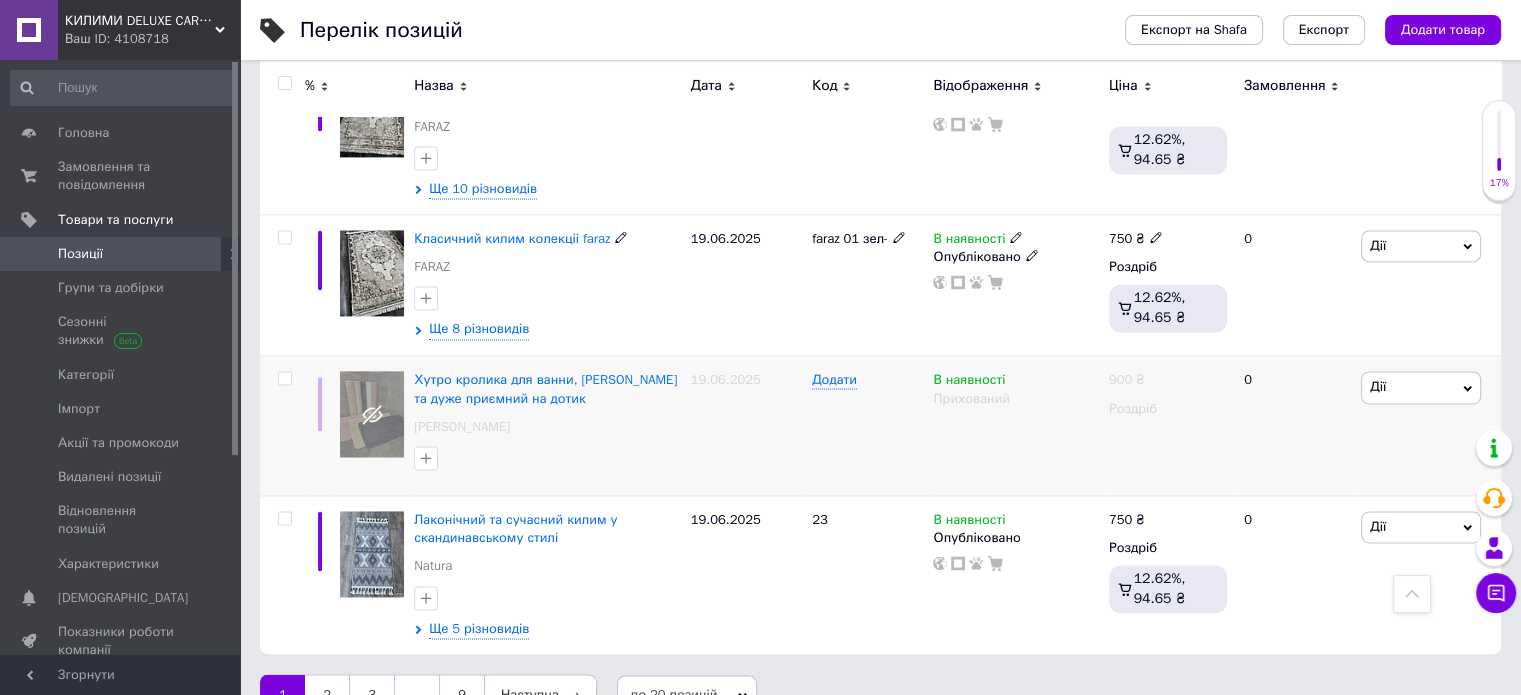 scroll, scrollTop: 2898, scrollLeft: 0, axis: vertical 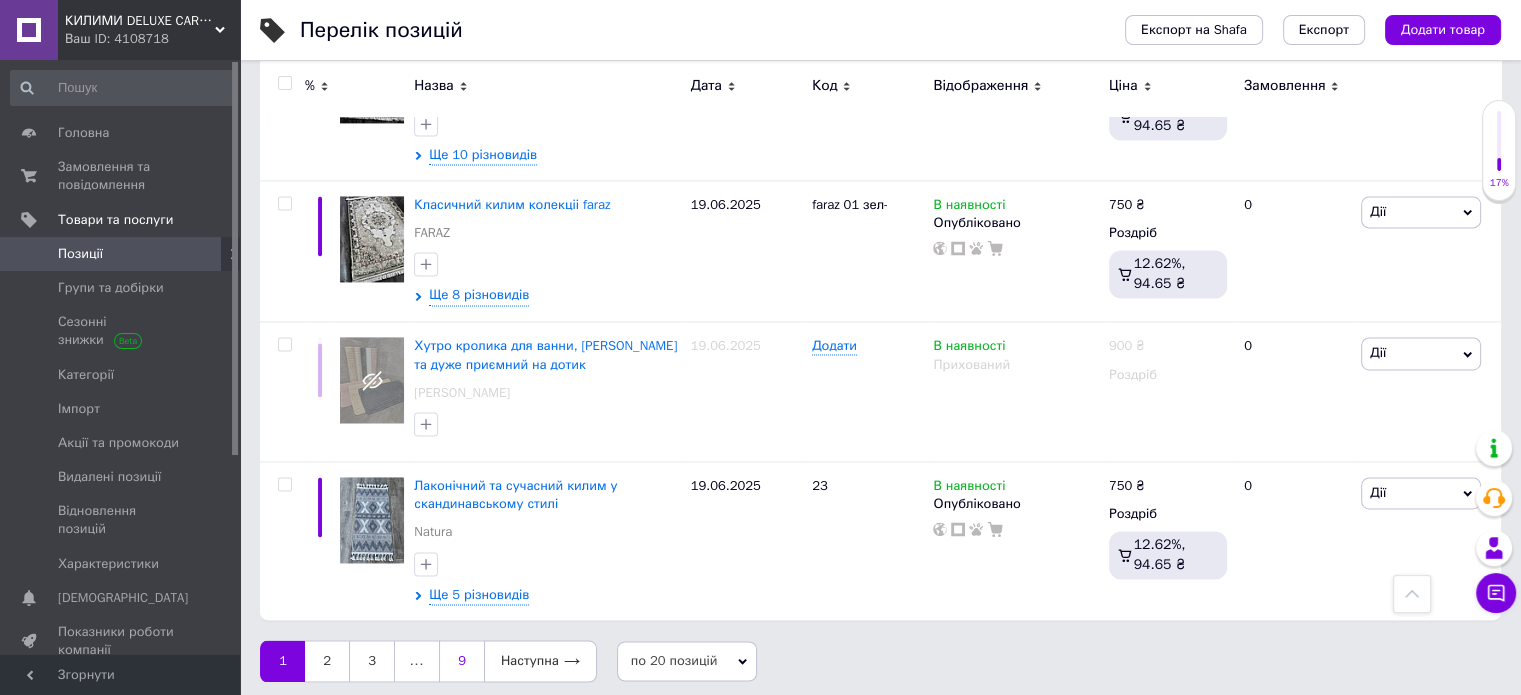 click on "9" at bounding box center (461, 661) 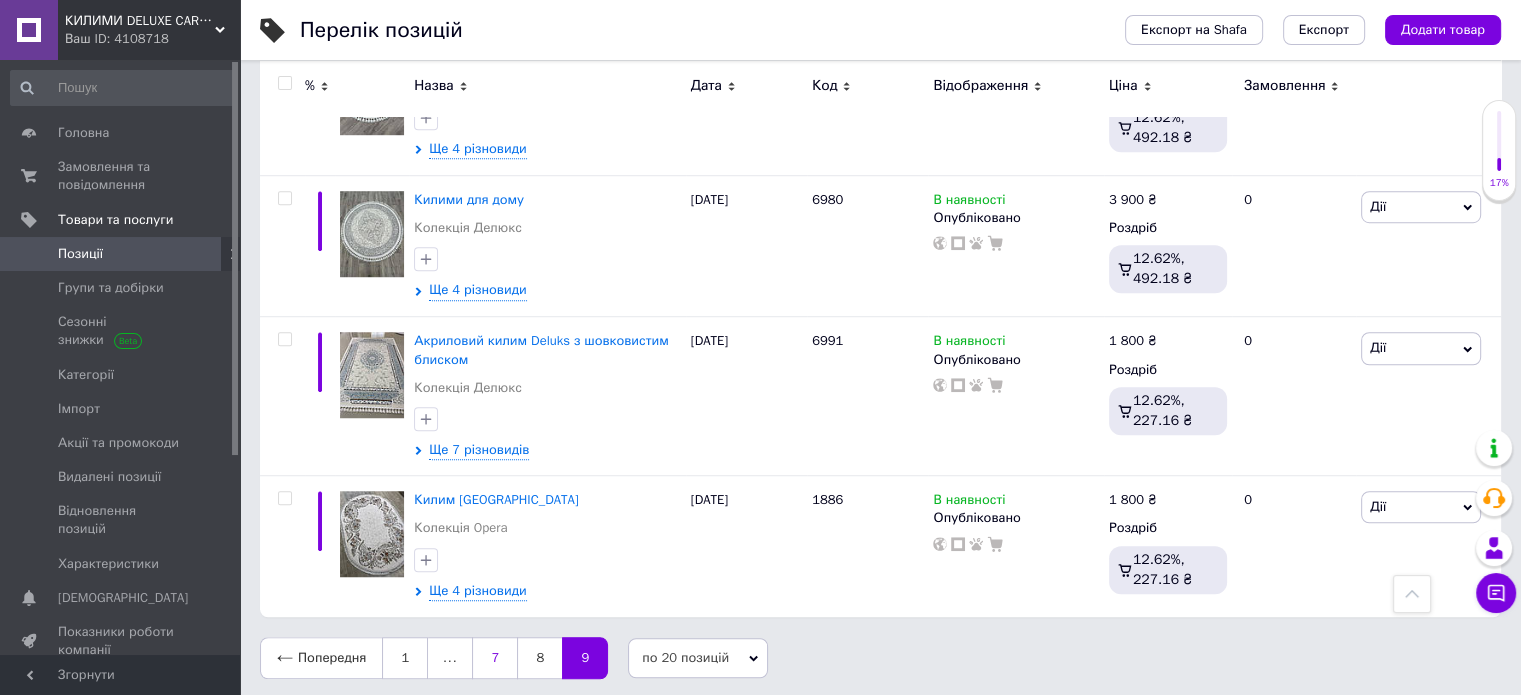 click on "7" at bounding box center [494, 658] 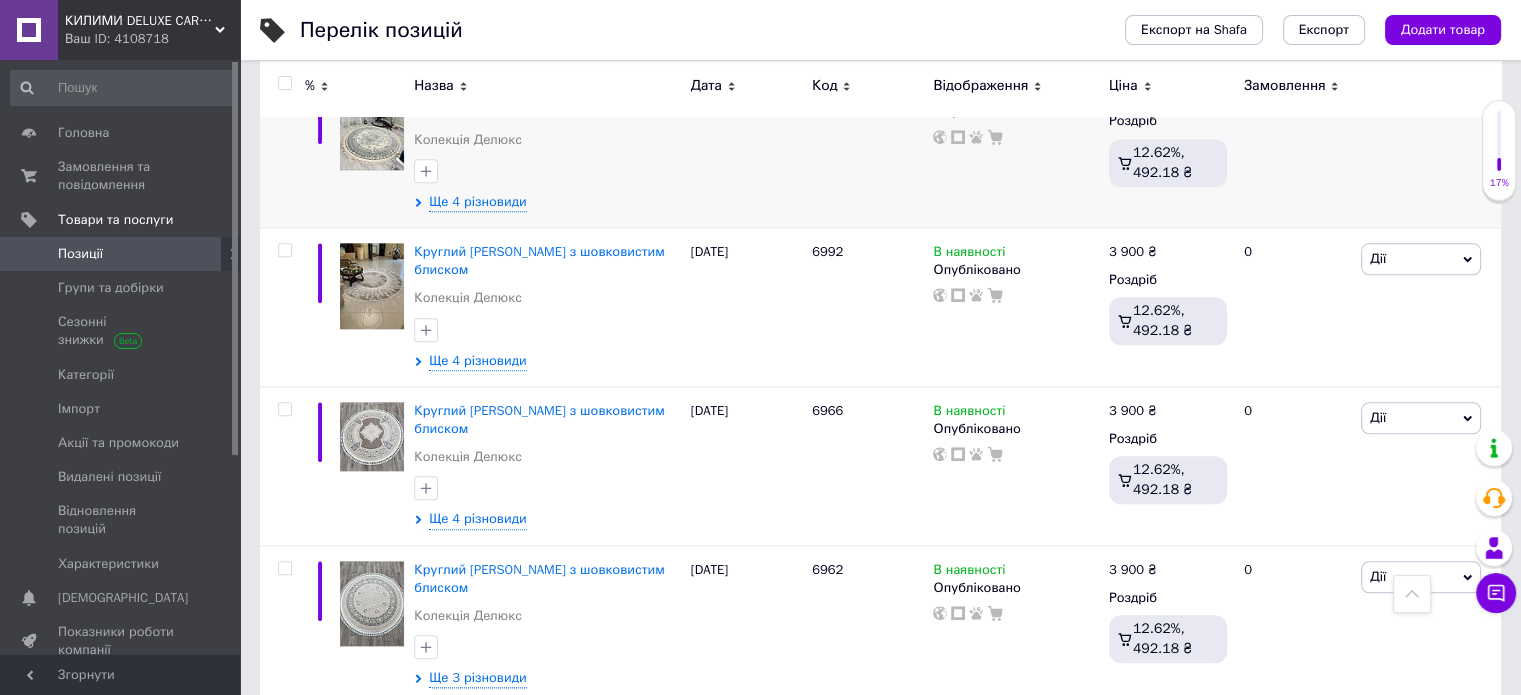 scroll, scrollTop: 1998, scrollLeft: 0, axis: vertical 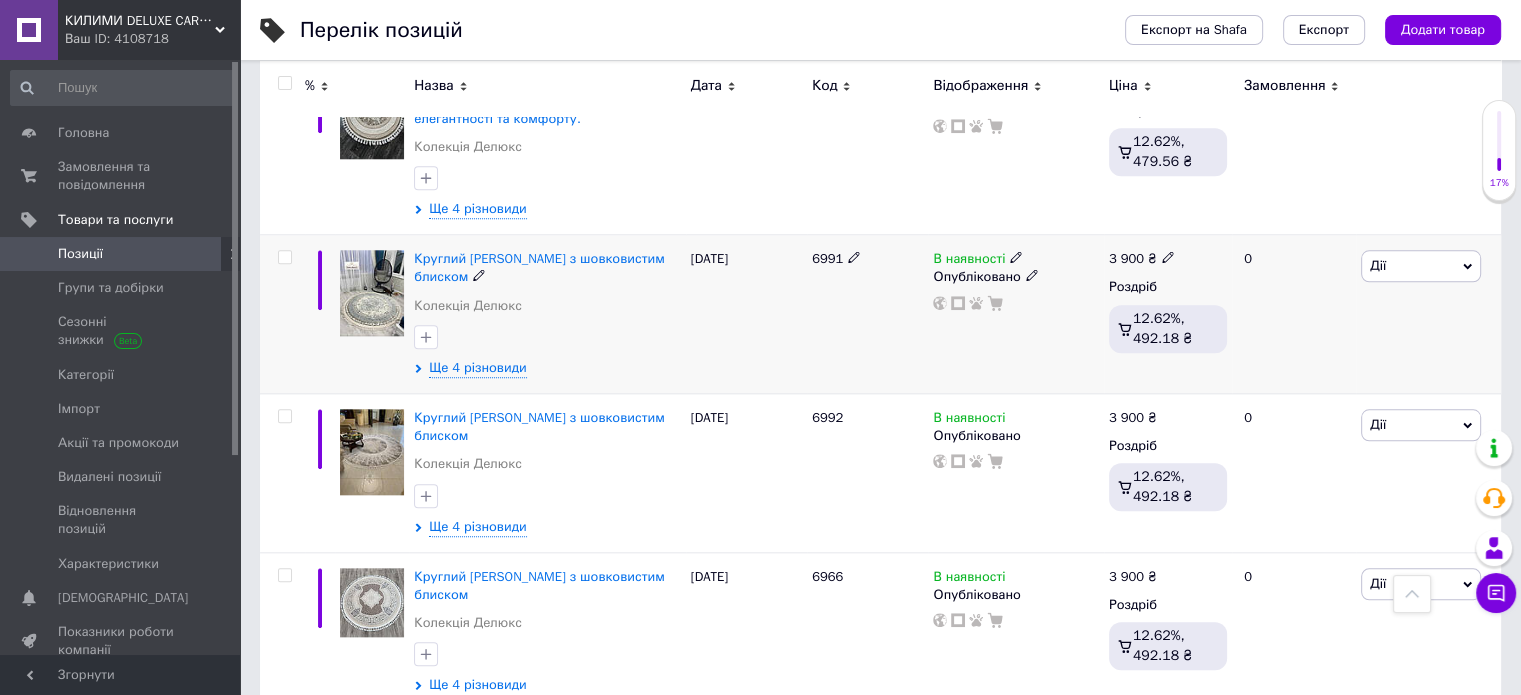 click at bounding box center (372, 293) 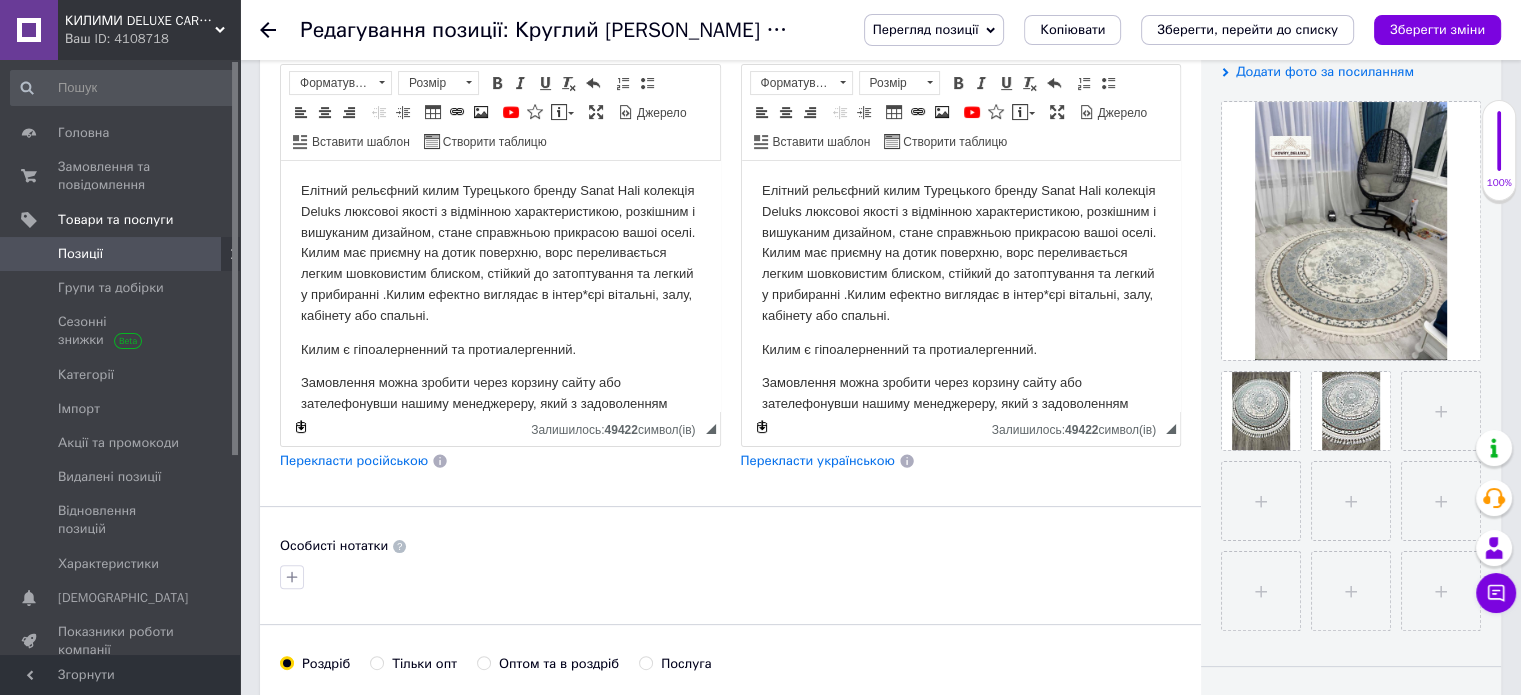 scroll, scrollTop: 400, scrollLeft: 0, axis: vertical 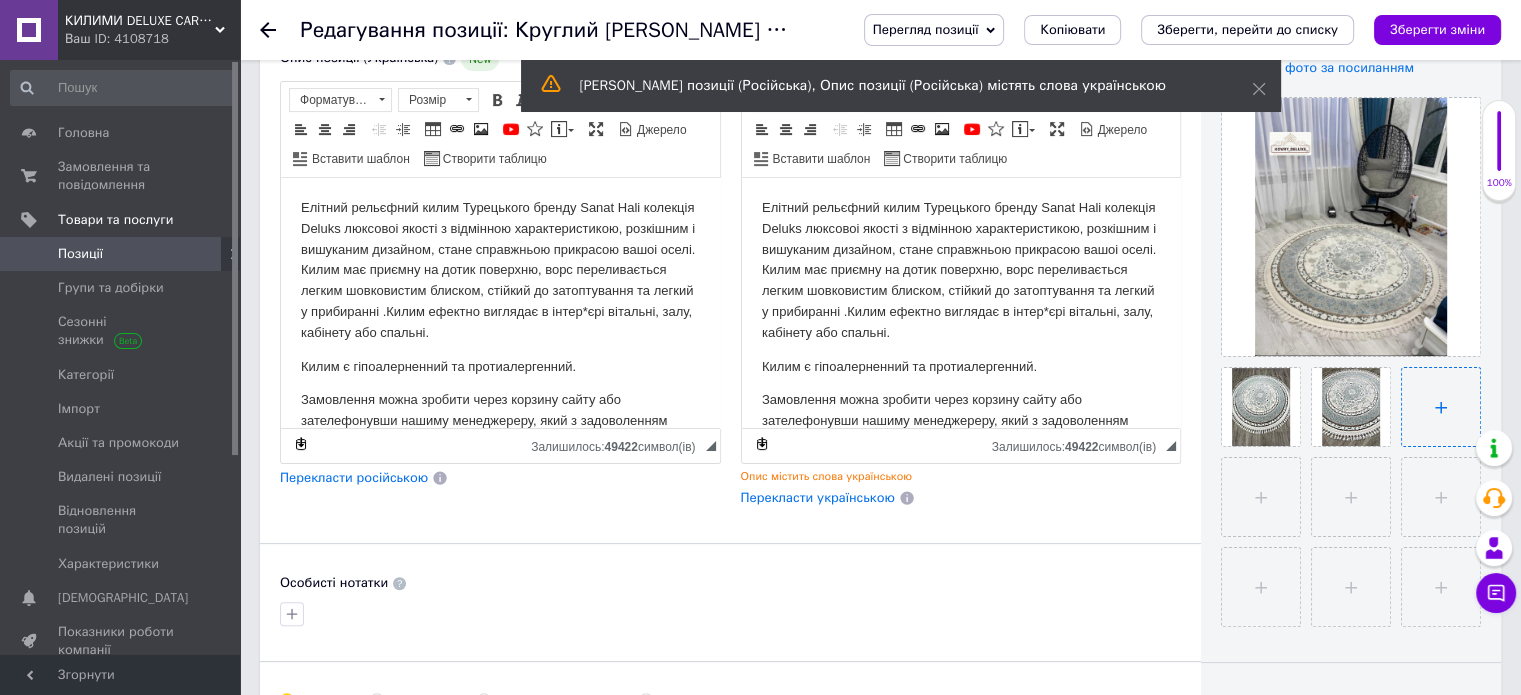 click at bounding box center [1441, 407] 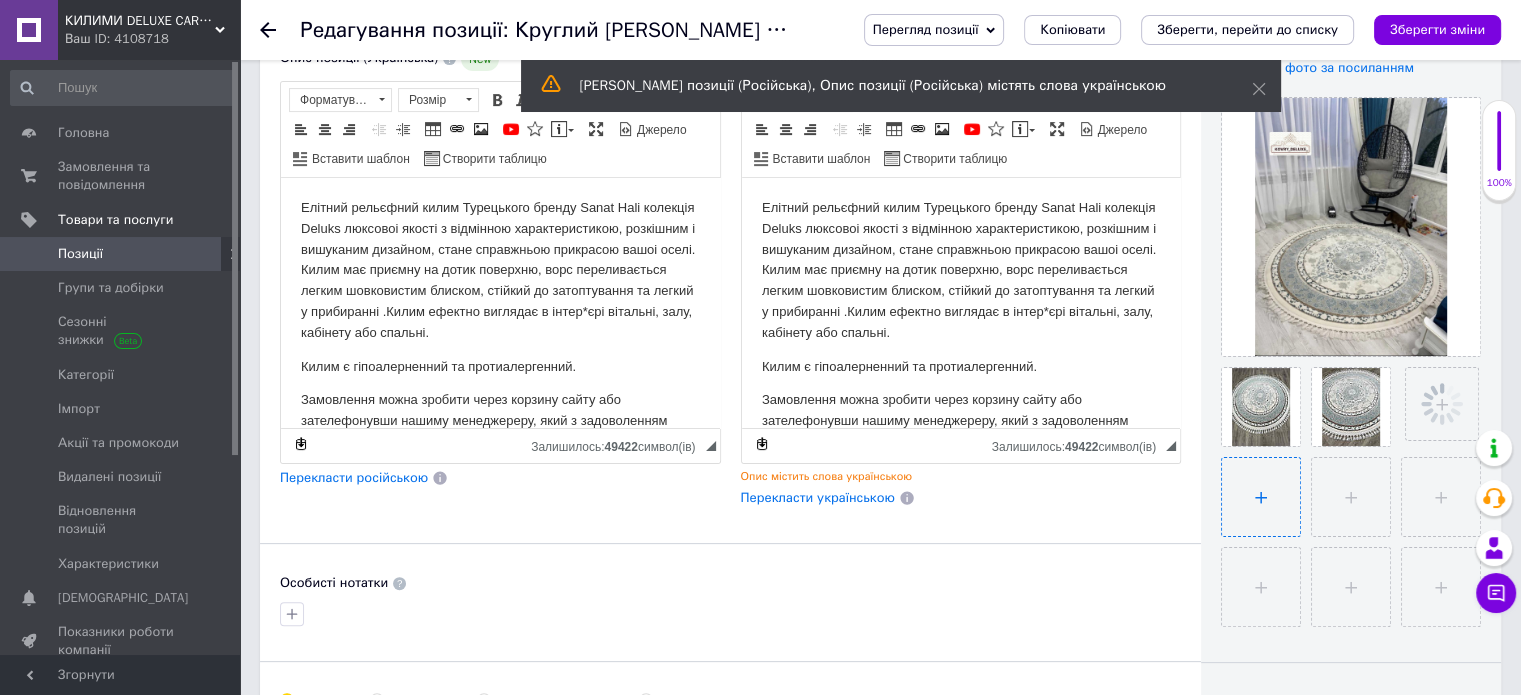 click at bounding box center [1261, 497] 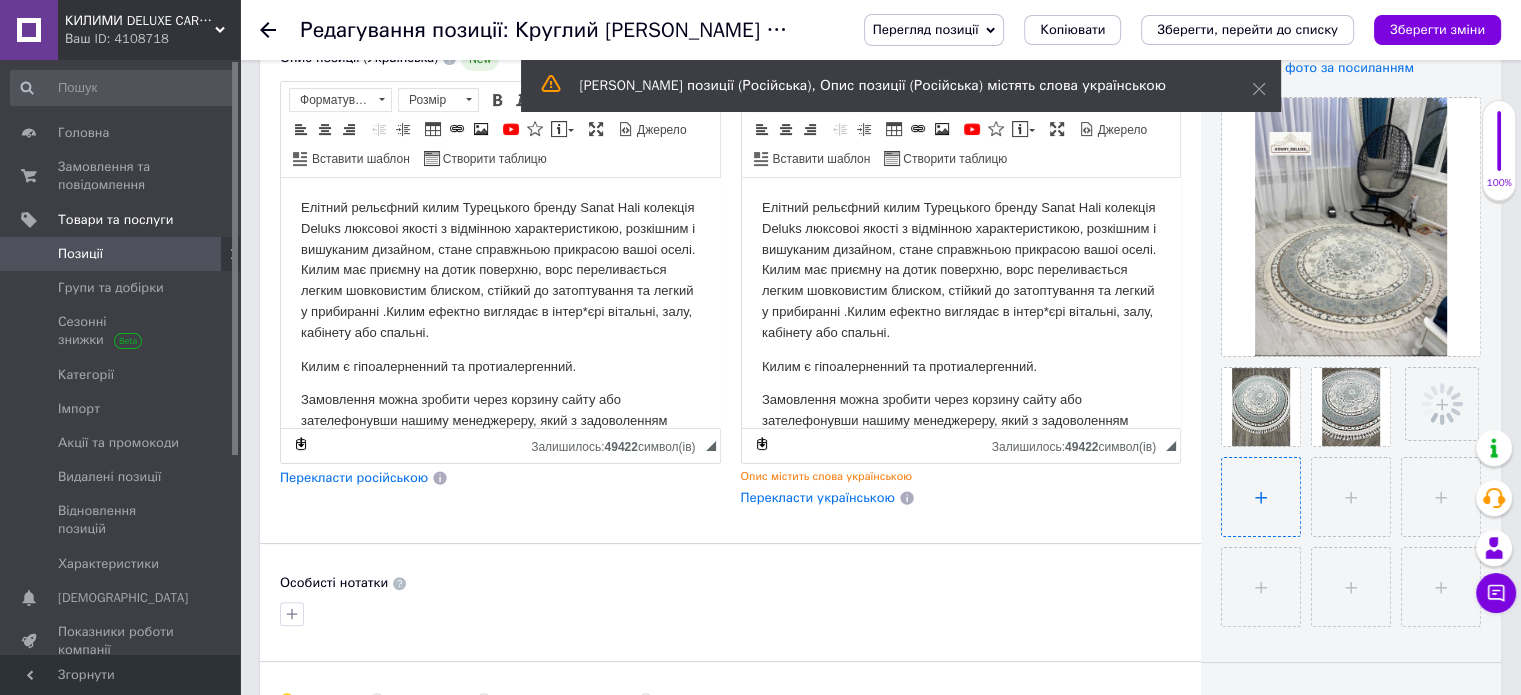 type on "C:\fakepath\IMG_7586.jpeg" 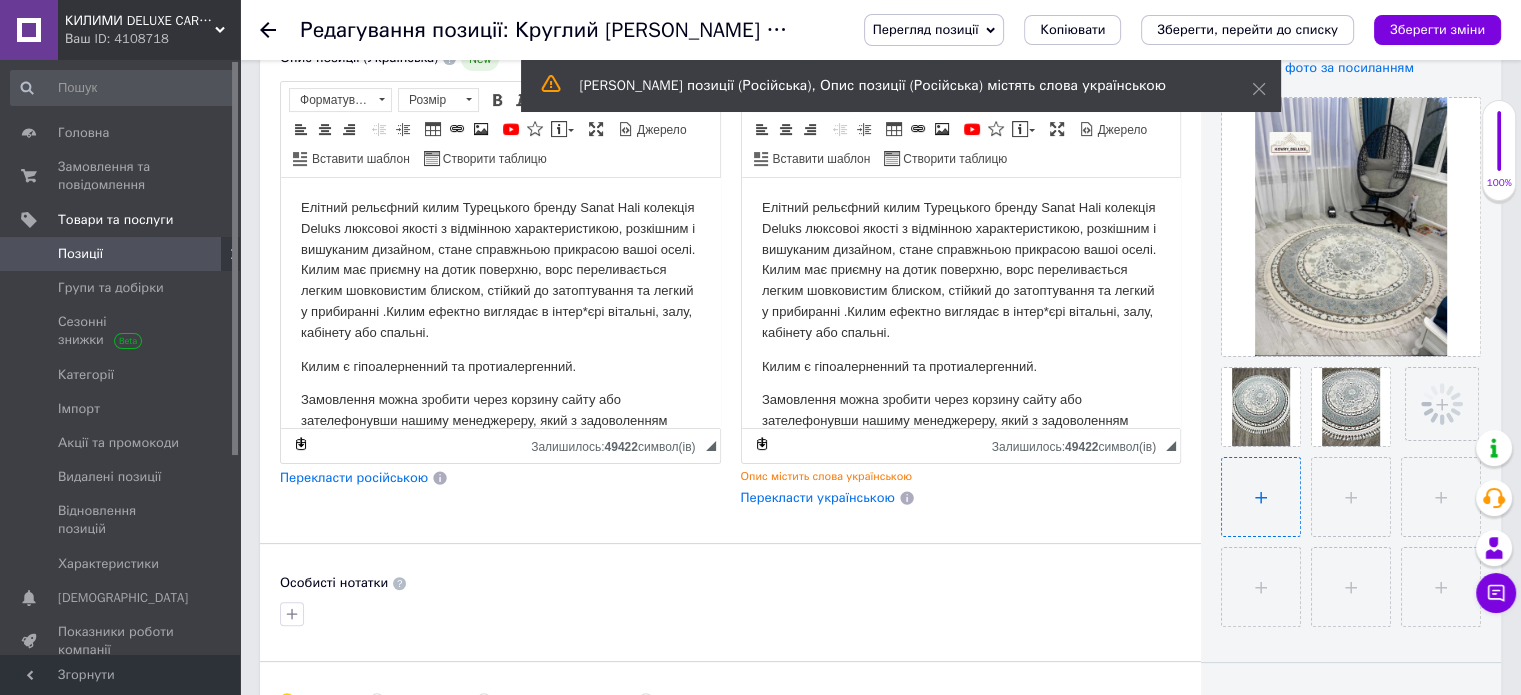 type 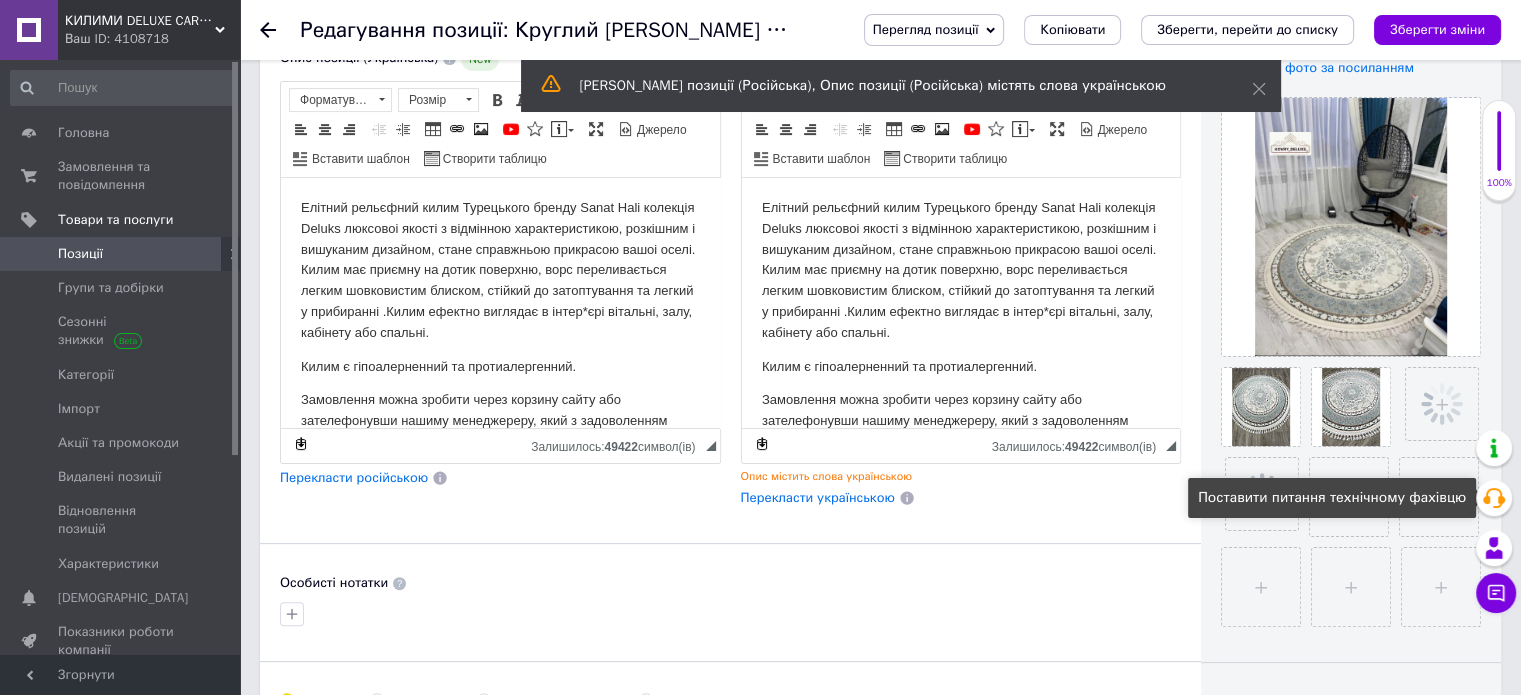 click on "Поставити питання технічному фахівцю" at bounding box center (1332, 498) 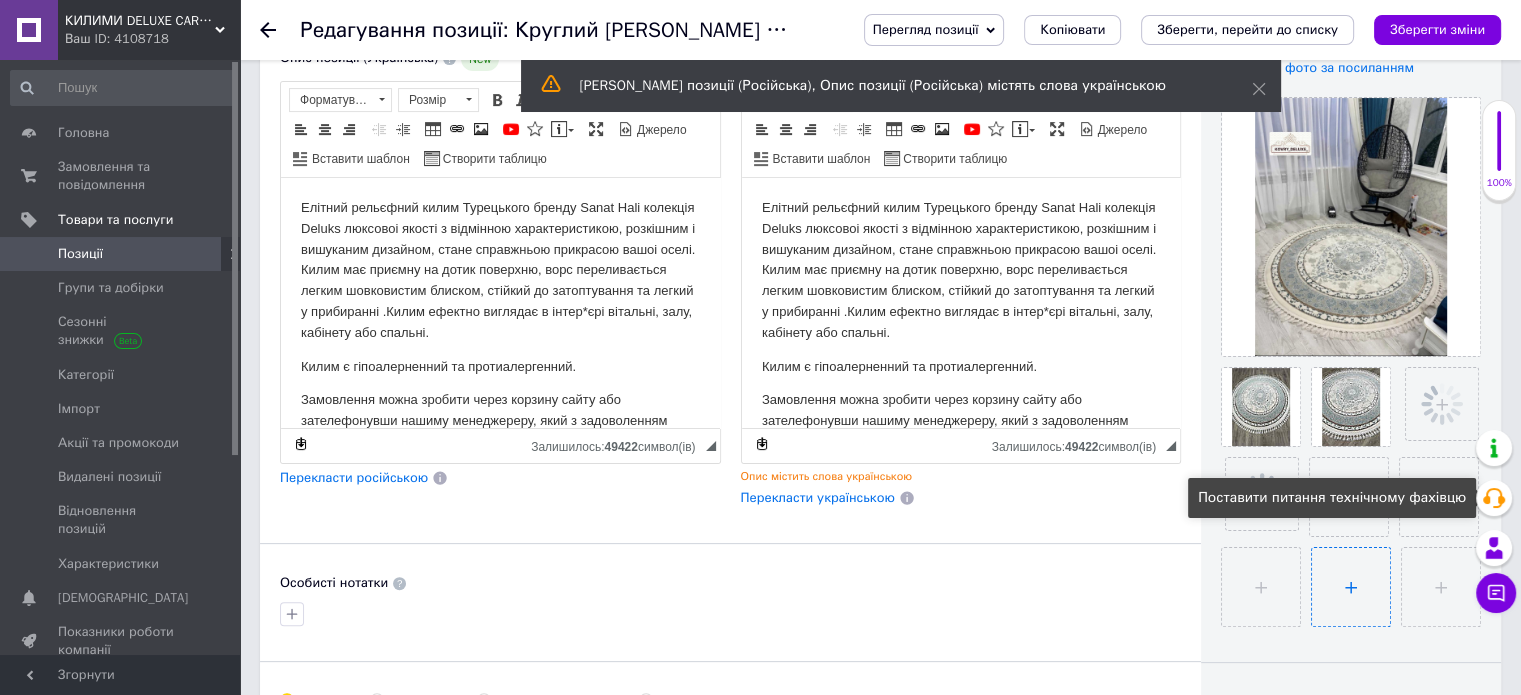 click at bounding box center [1351, 587] 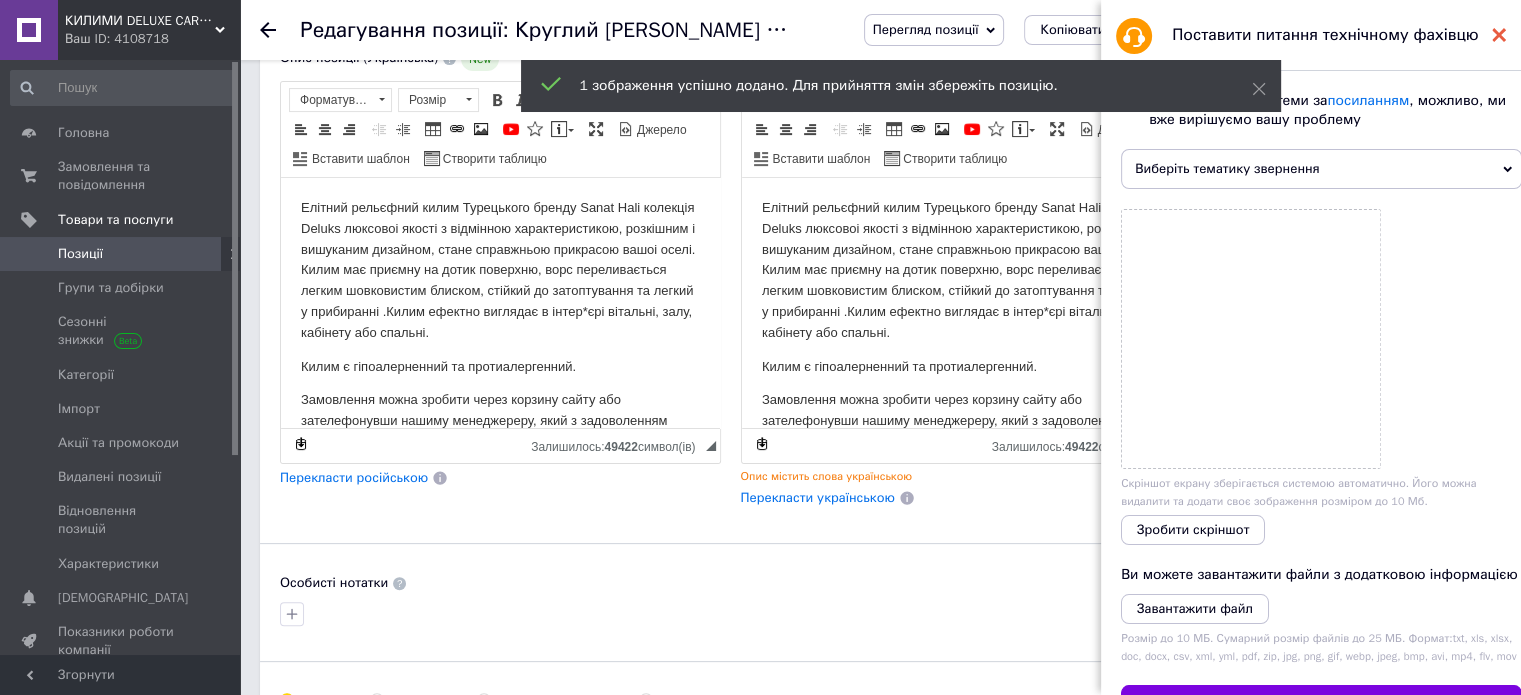 click 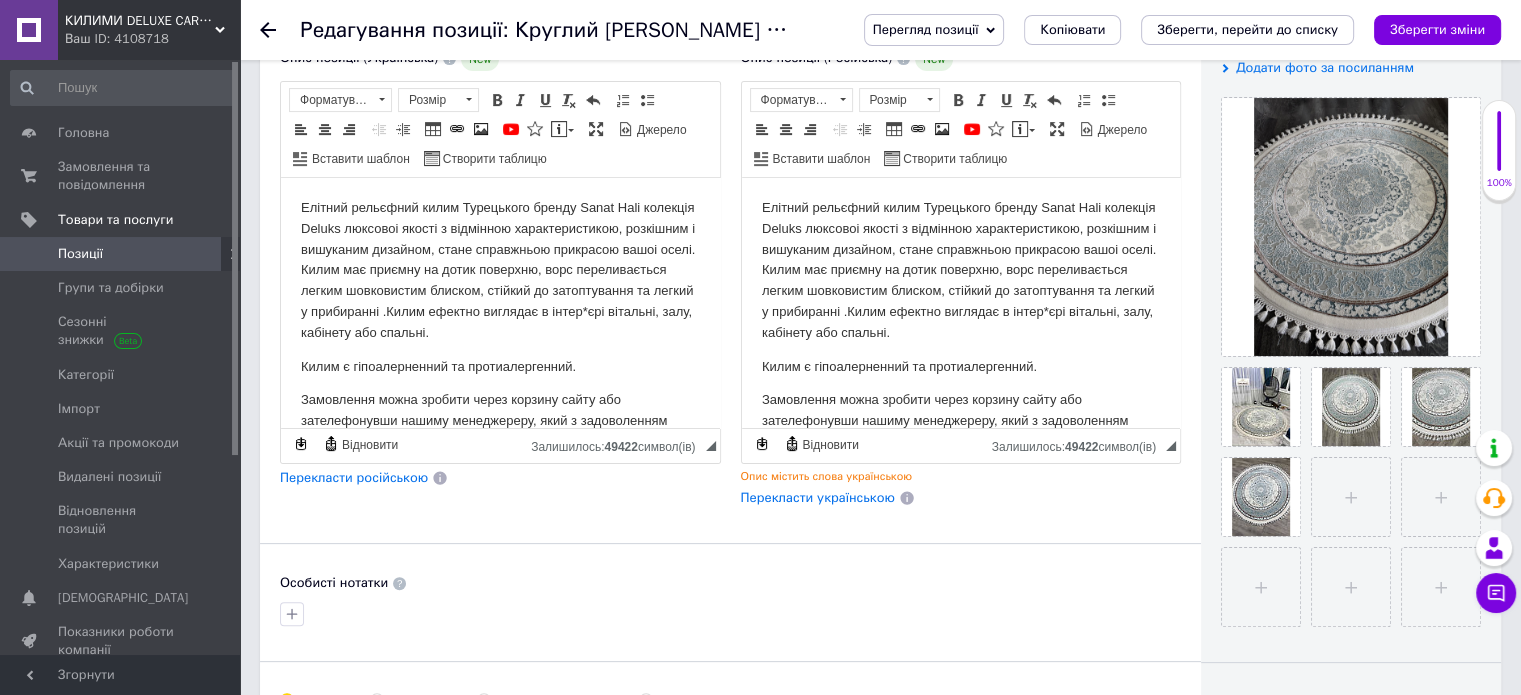 drag, startPoint x: 1507, startPoint y: 4, endPoint x: 980, endPoint y: 578, distance: 779.2336 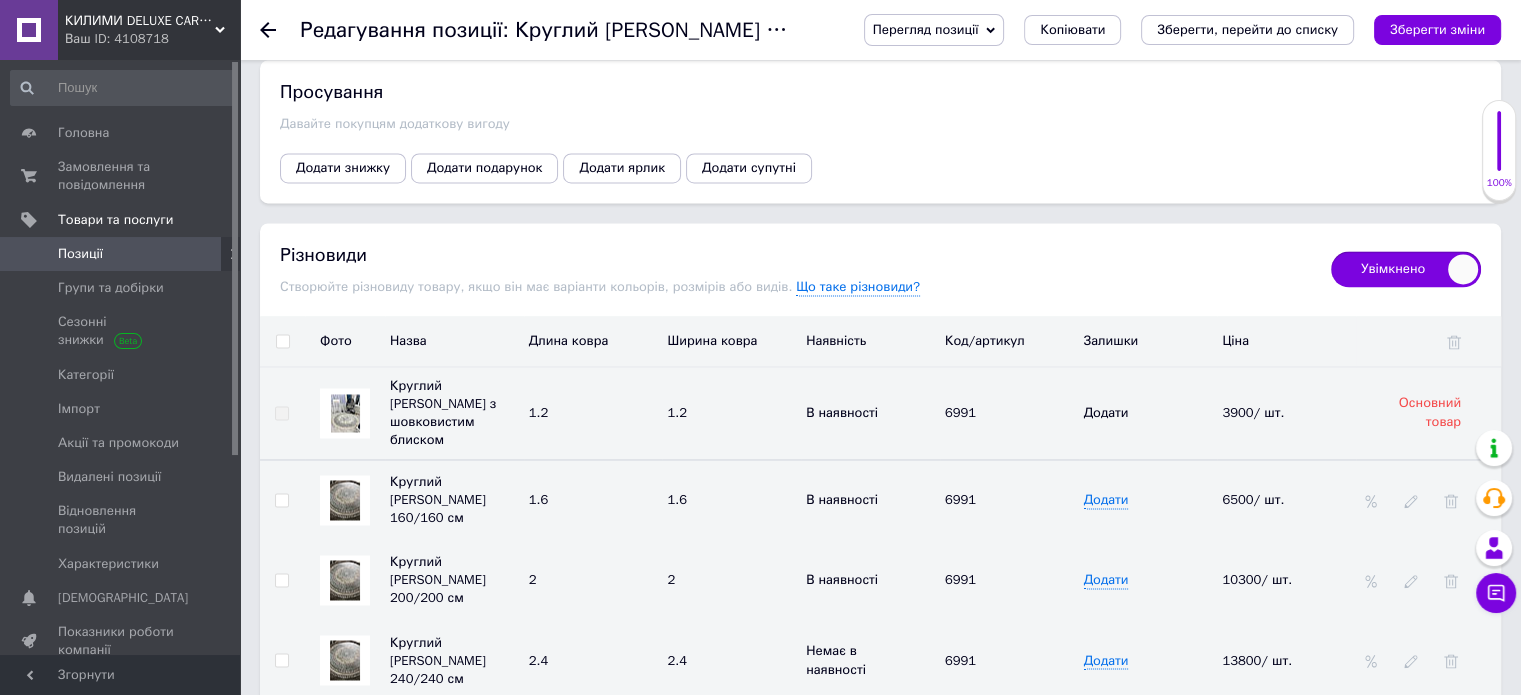 scroll, scrollTop: 3300, scrollLeft: 0, axis: vertical 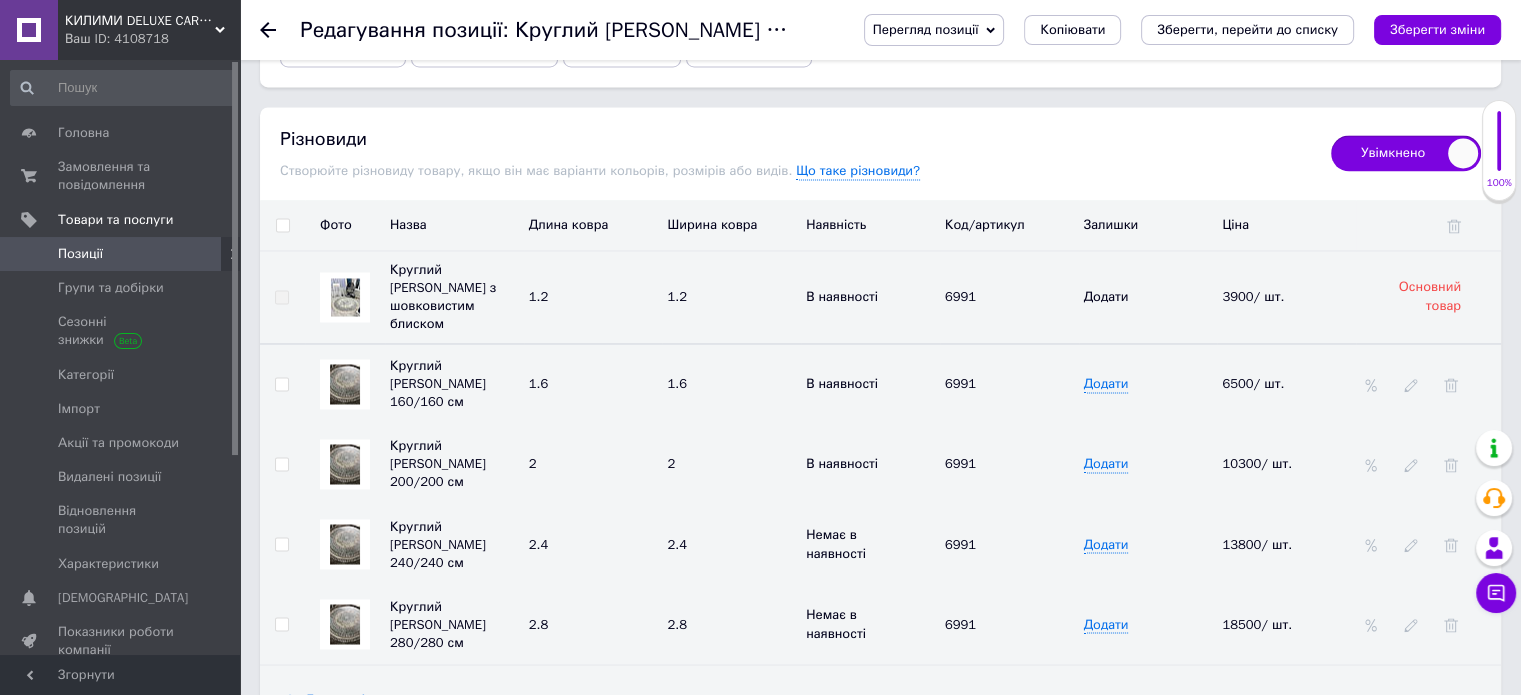 click at bounding box center [345, 624] 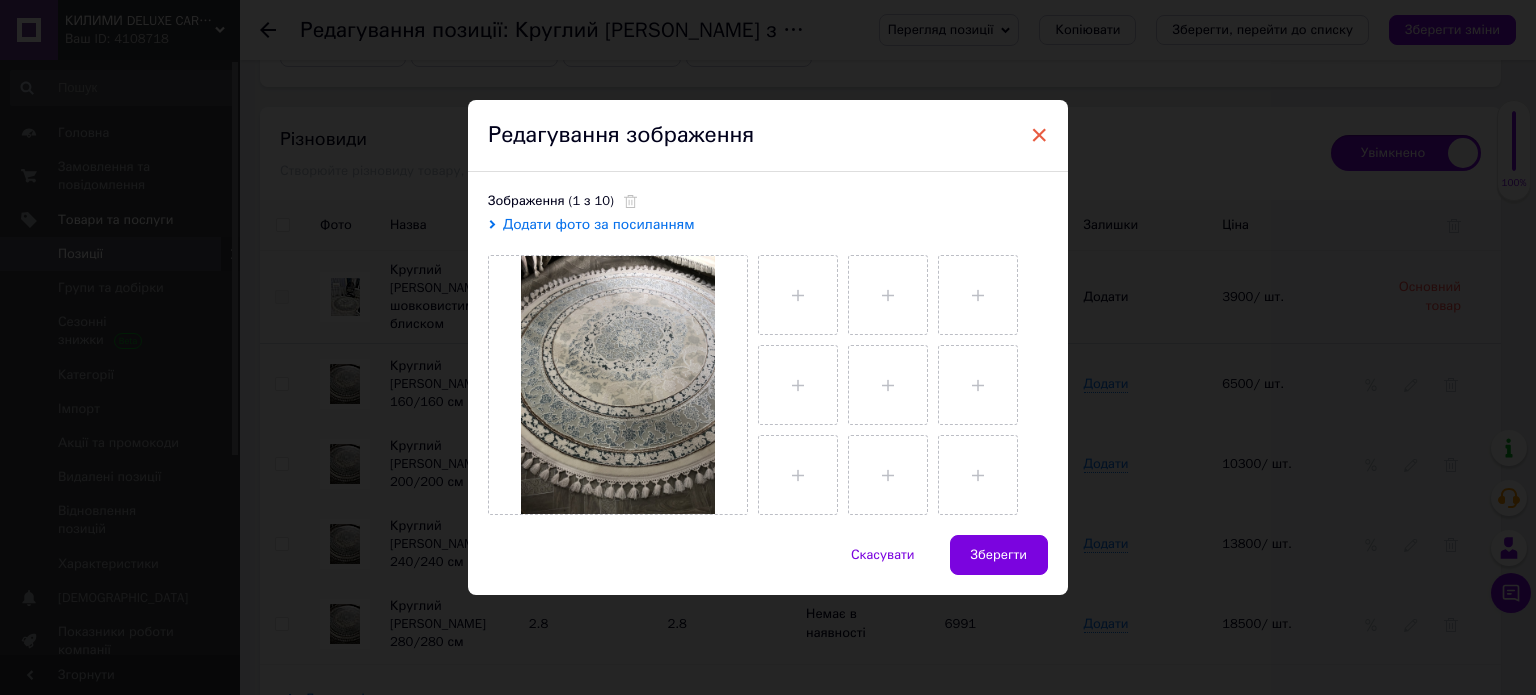 click on "×" at bounding box center [1039, 135] 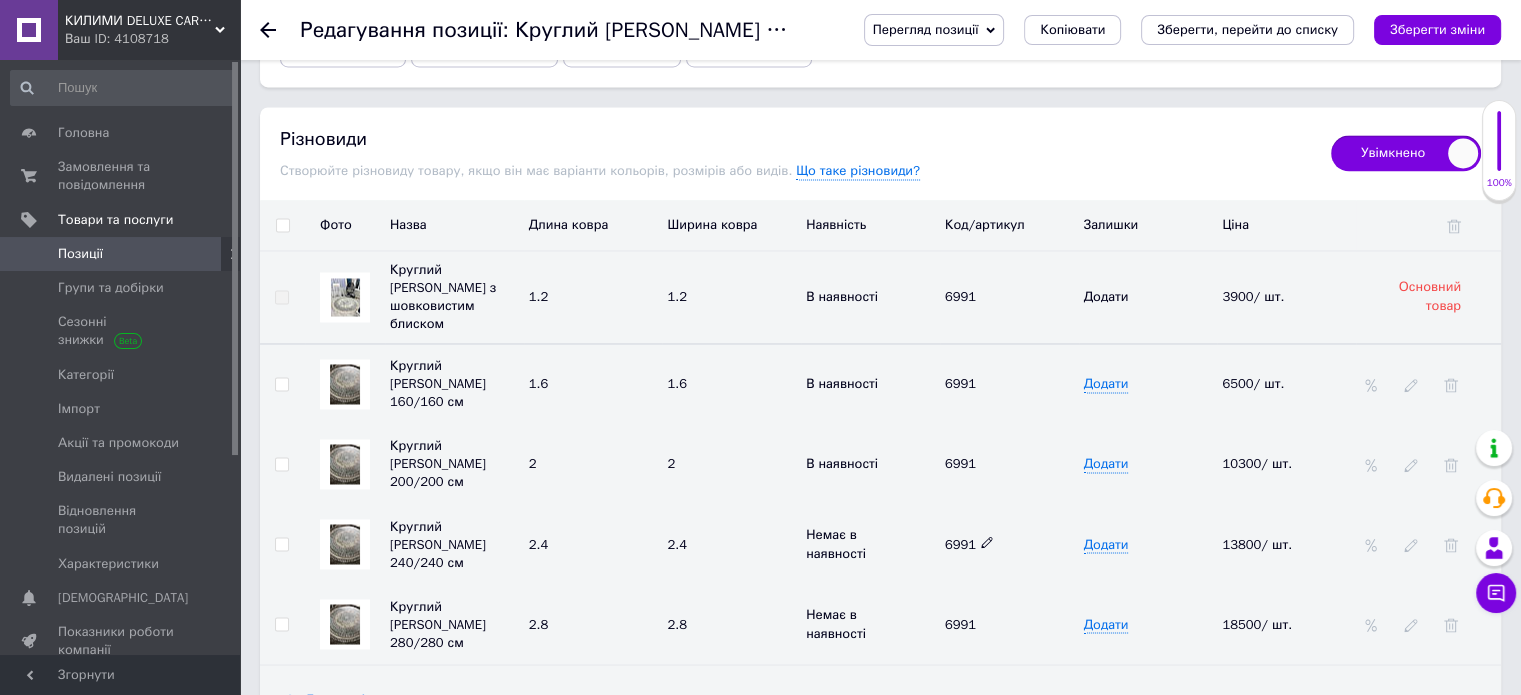 click 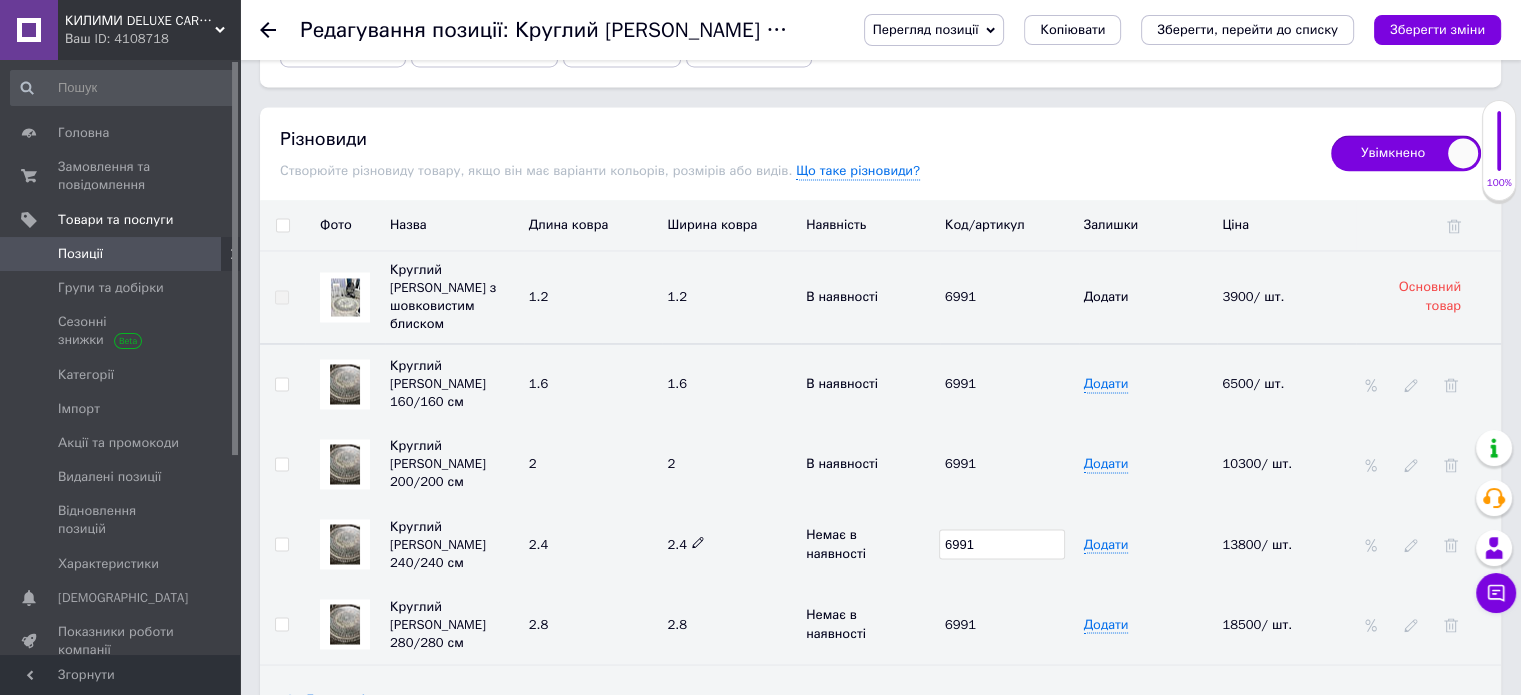 click on "2.4" at bounding box center (731, 544) 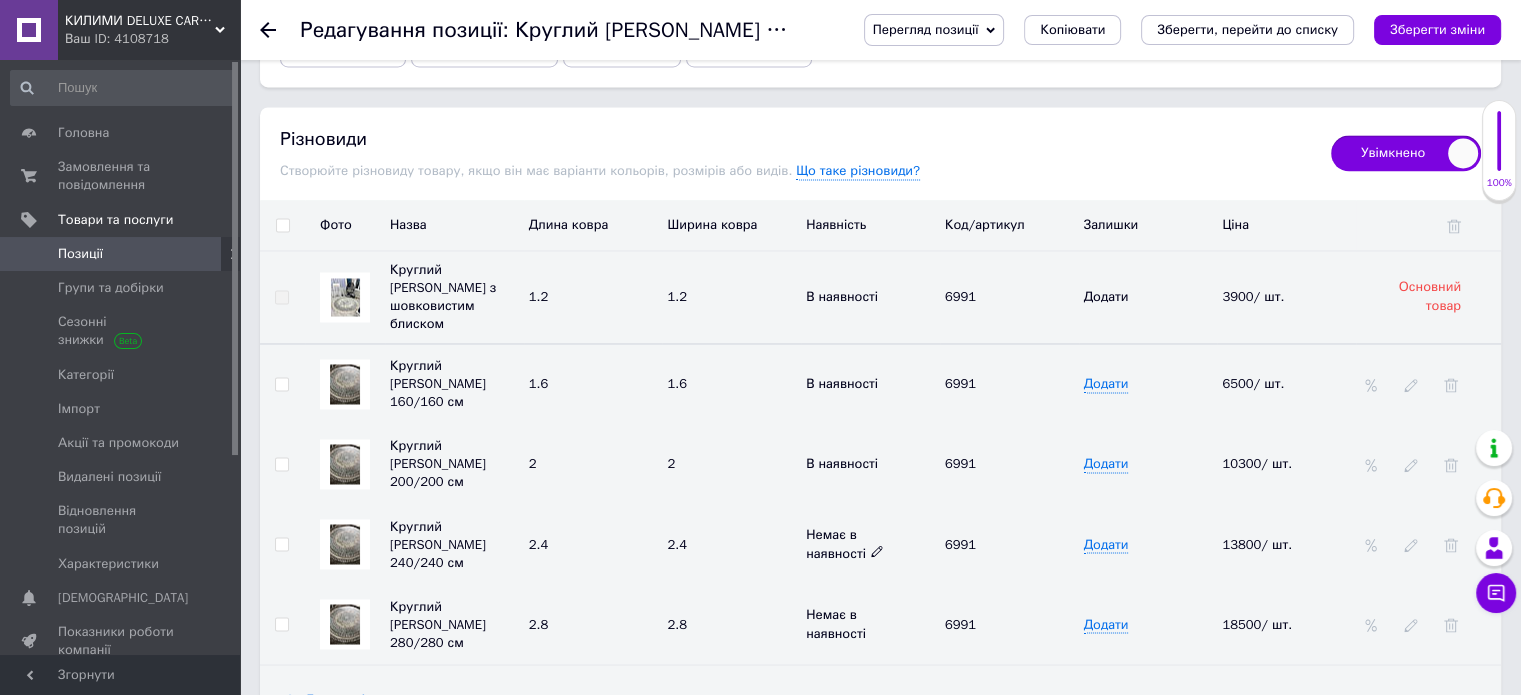 click on "Немає в наявності" at bounding box center [845, 542] 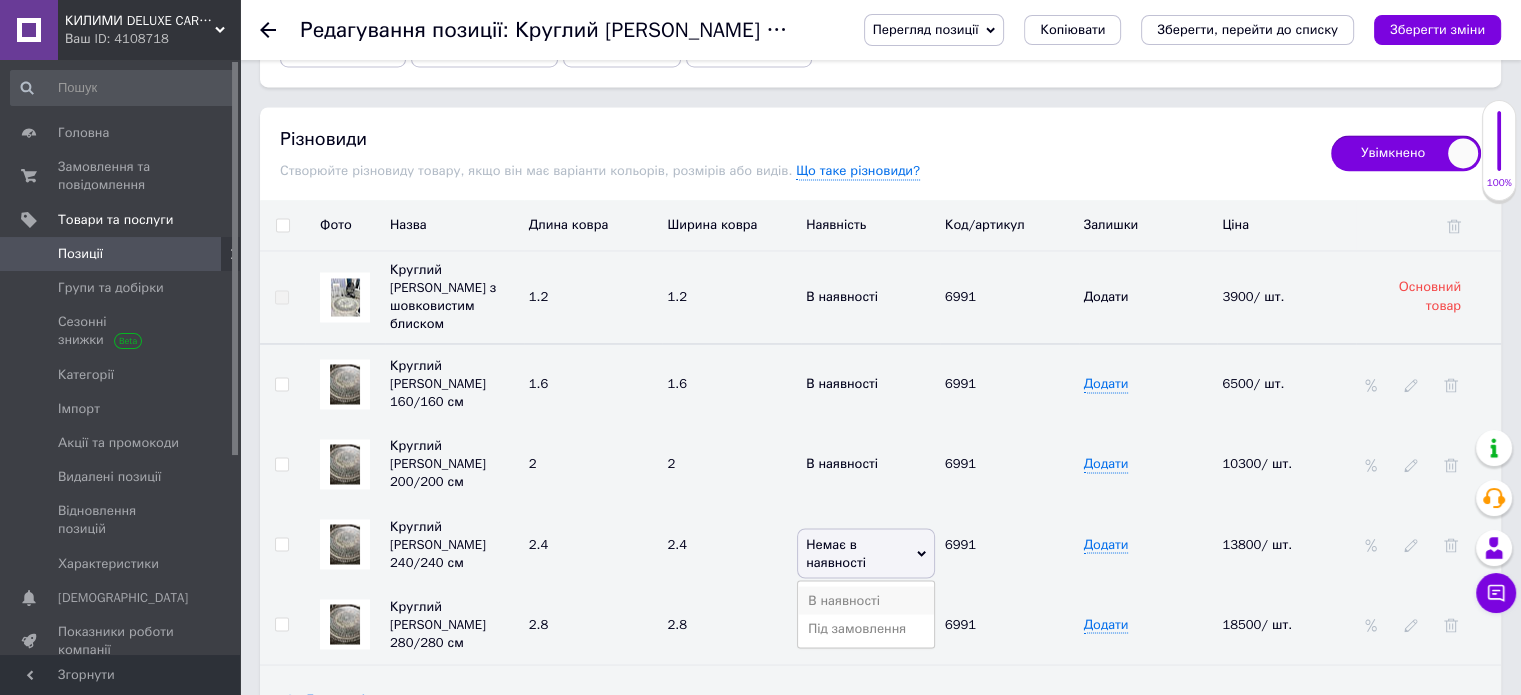 click on "В наявності" at bounding box center (866, 600) 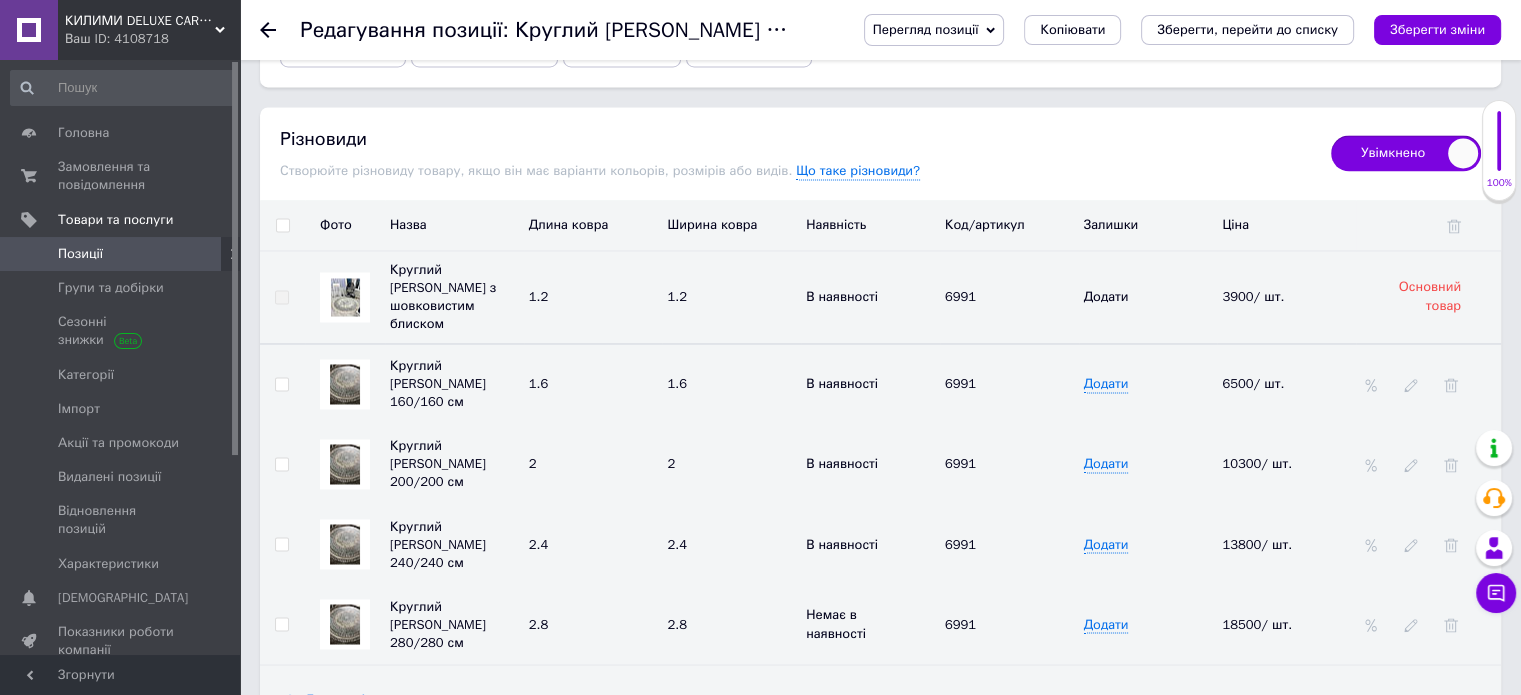click at bounding box center [345, 544] 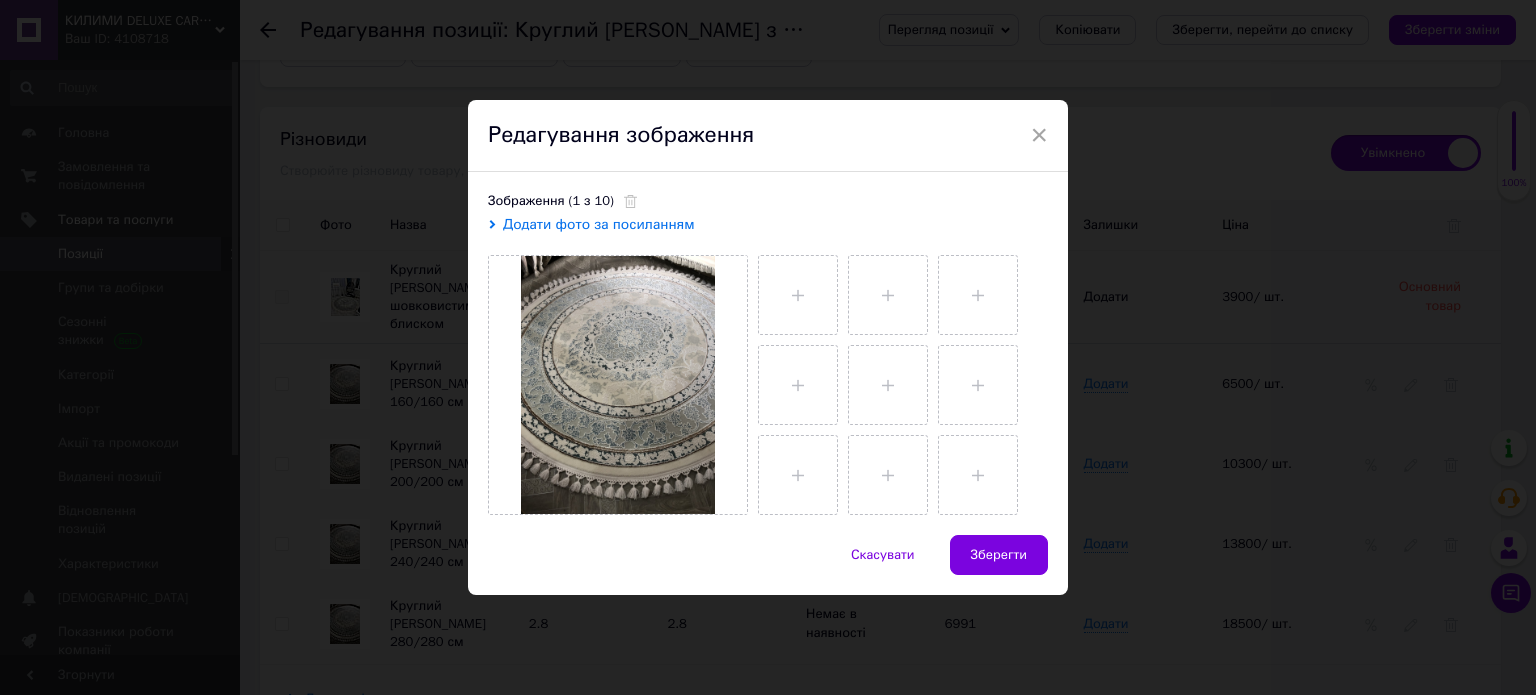 click on "× Редагування зображення Зображення (1 з 10) Додати фото за посиланням Скасувати   Зберегти" at bounding box center [768, 347] 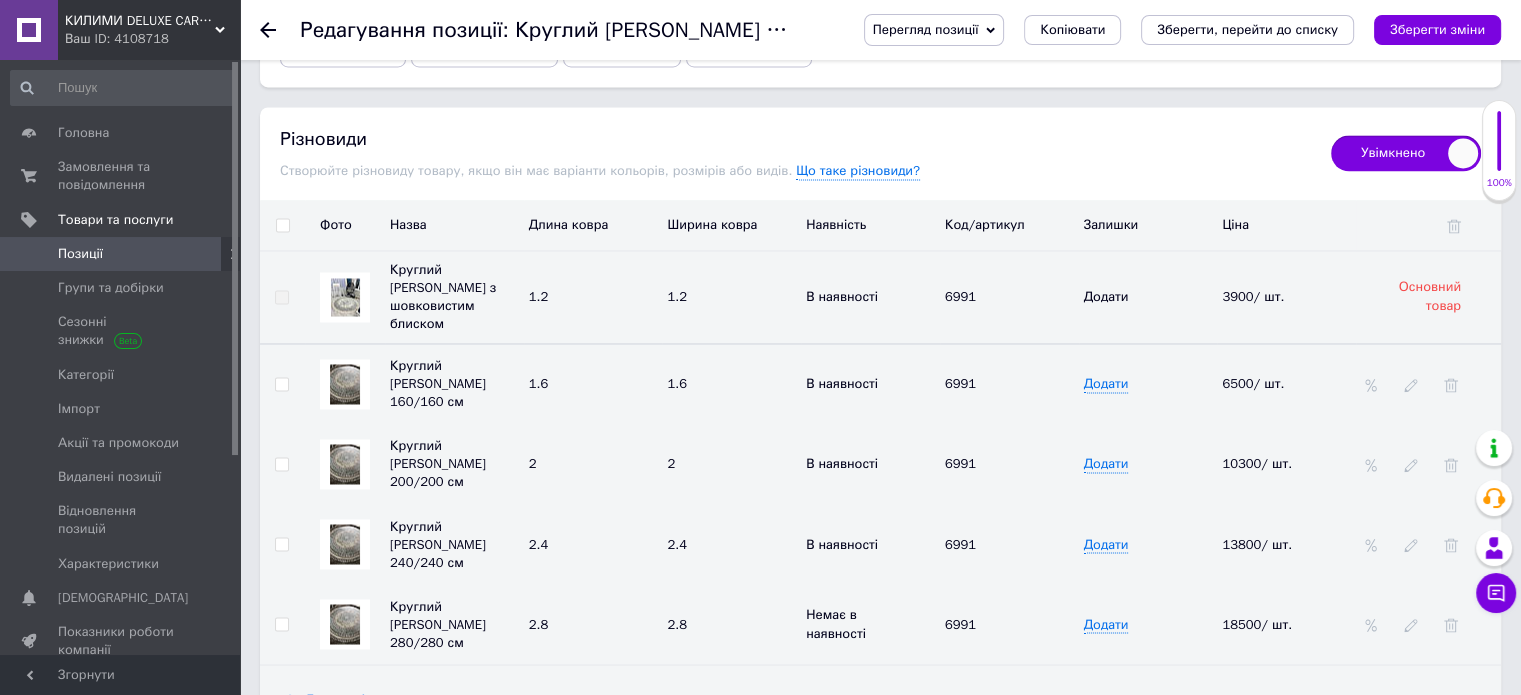 click at bounding box center (345, 544) 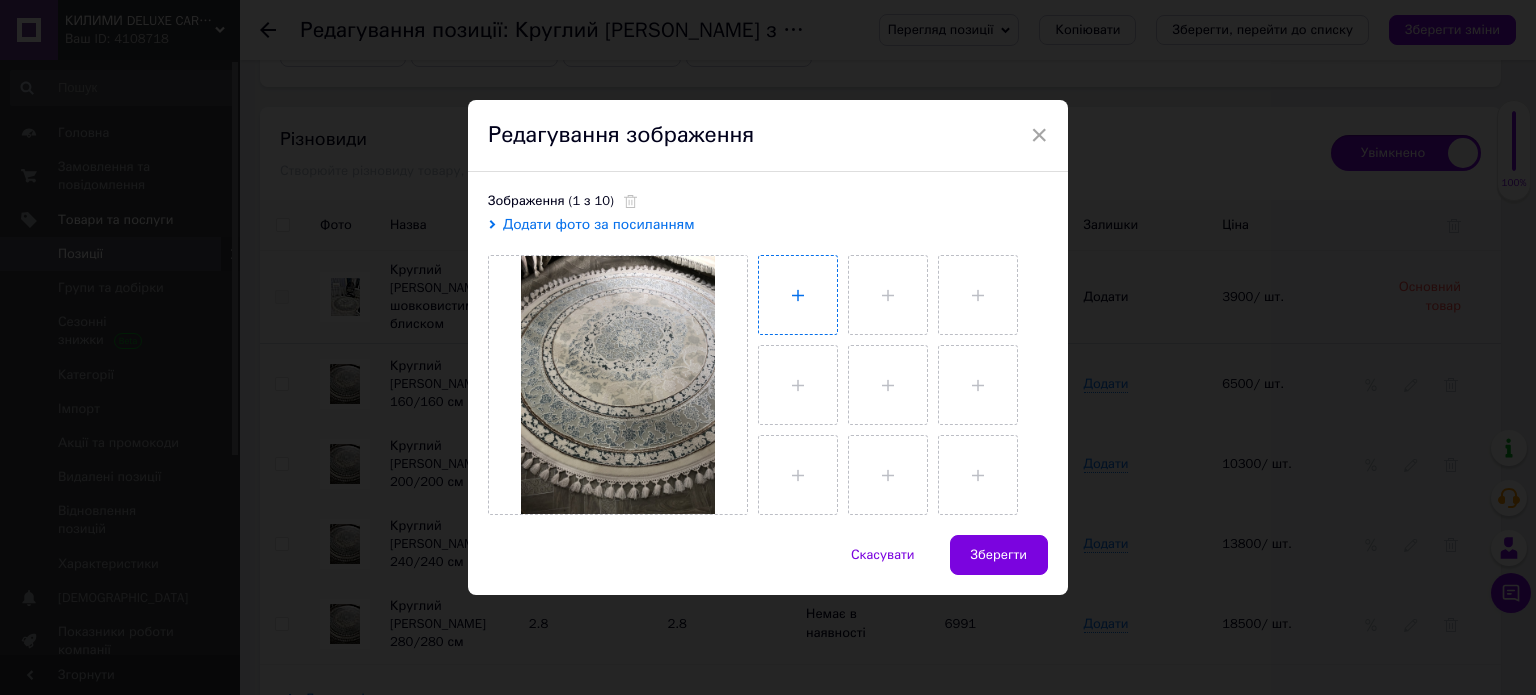 click at bounding box center [798, 295] 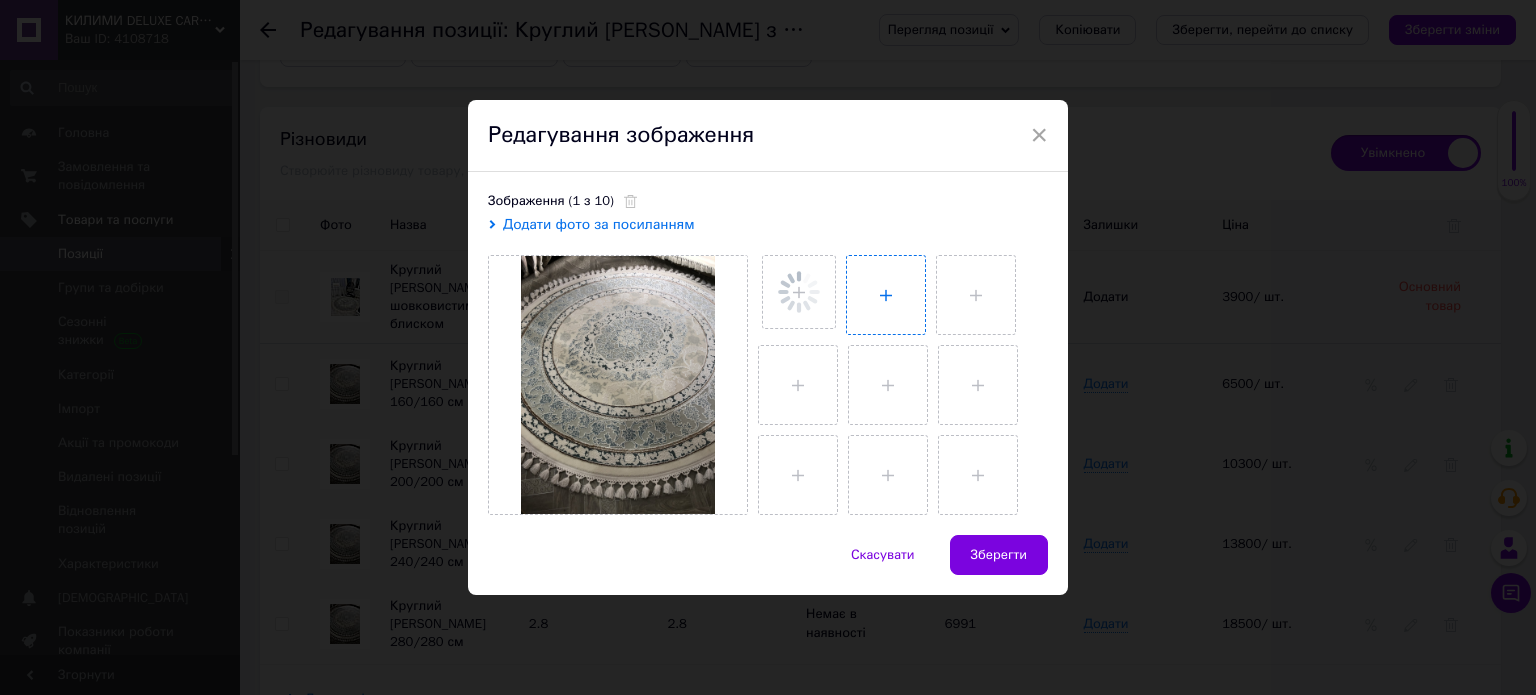 click at bounding box center [886, 295] 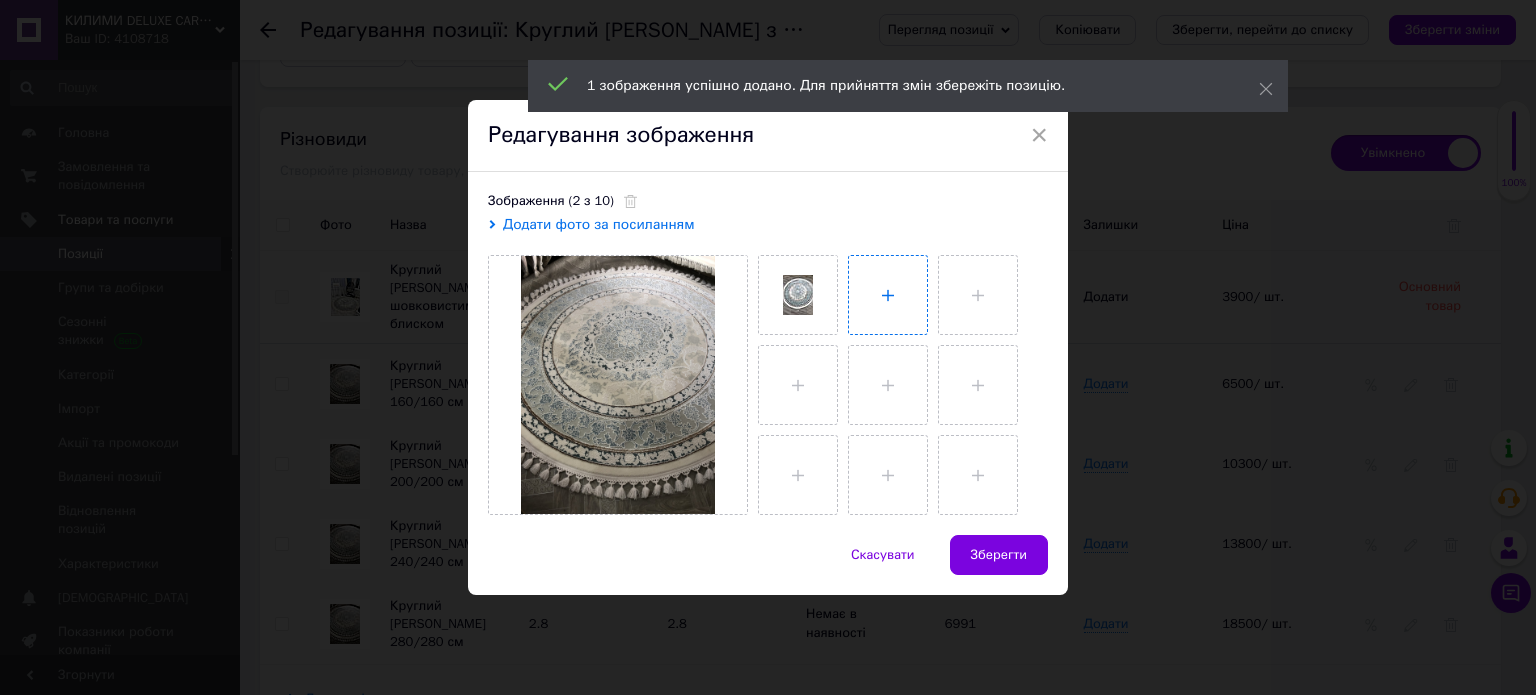 type on "C:\fakepath\IMG_7586.jpeg" 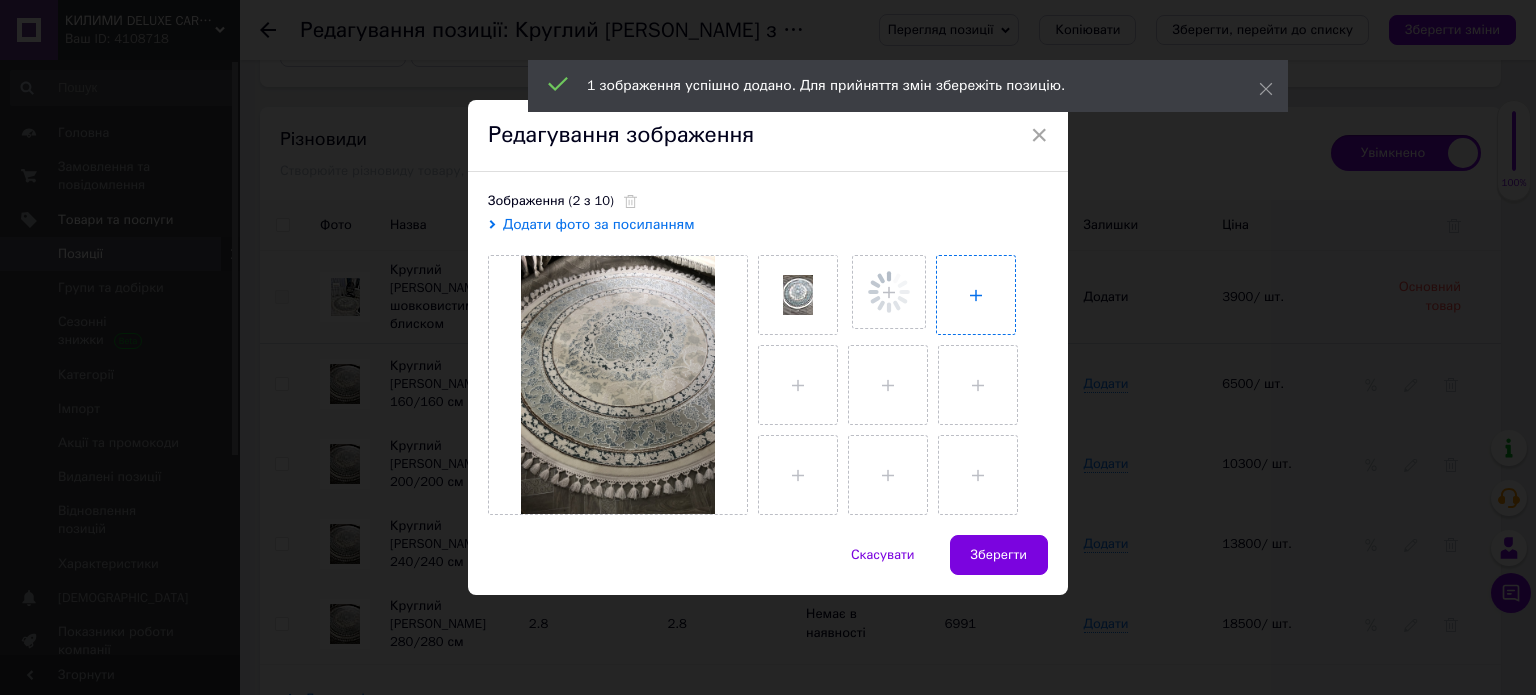 click at bounding box center (976, 295) 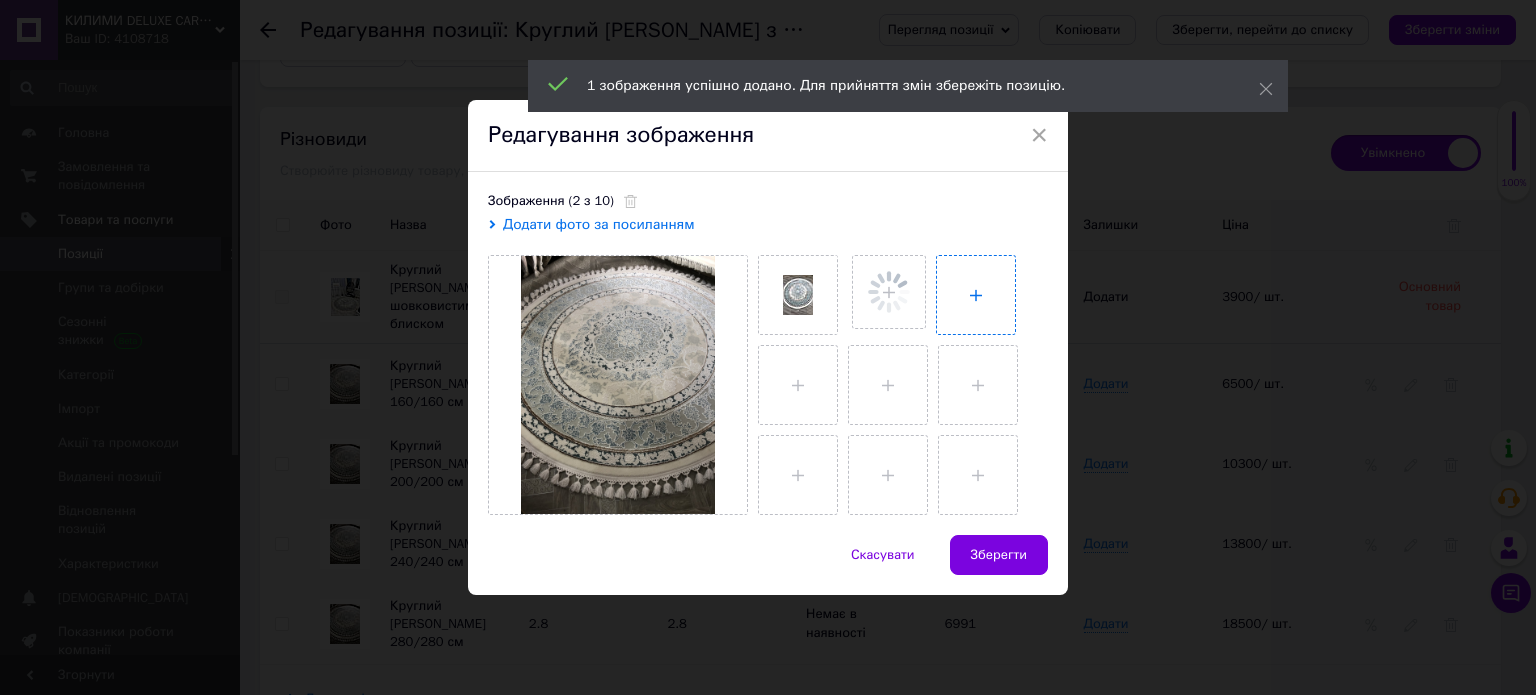 type on "C:\fakepath\IMG_4315.jpeg" 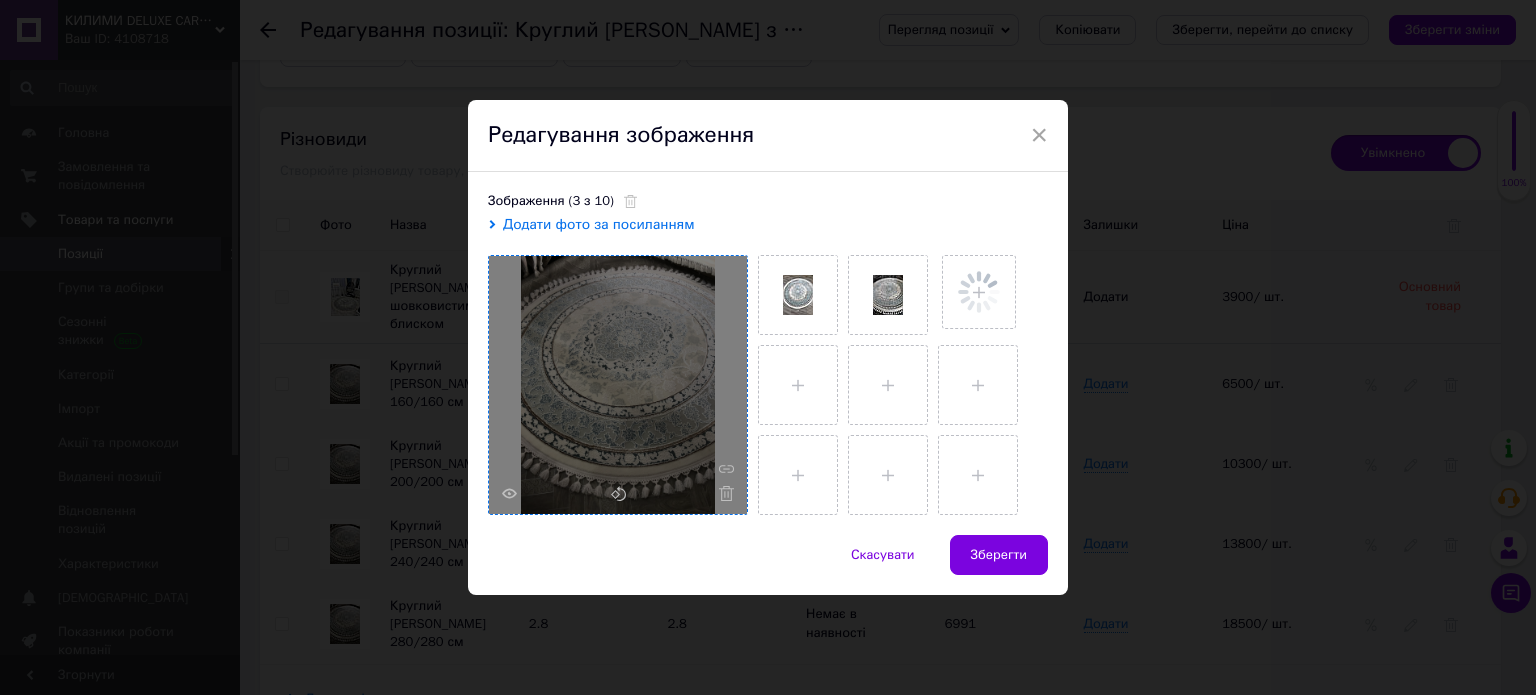 click at bounding box center [618, 385] 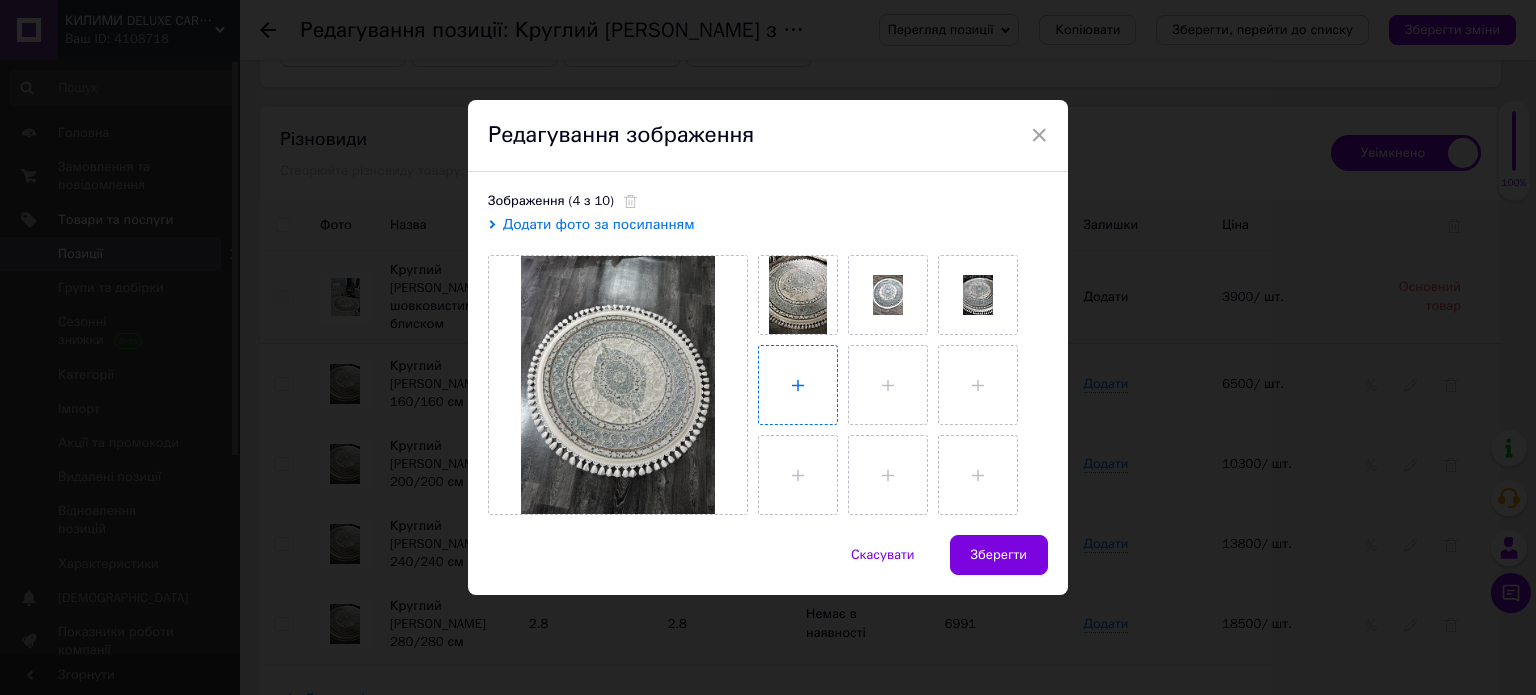 click at bounding box center [798, 385] 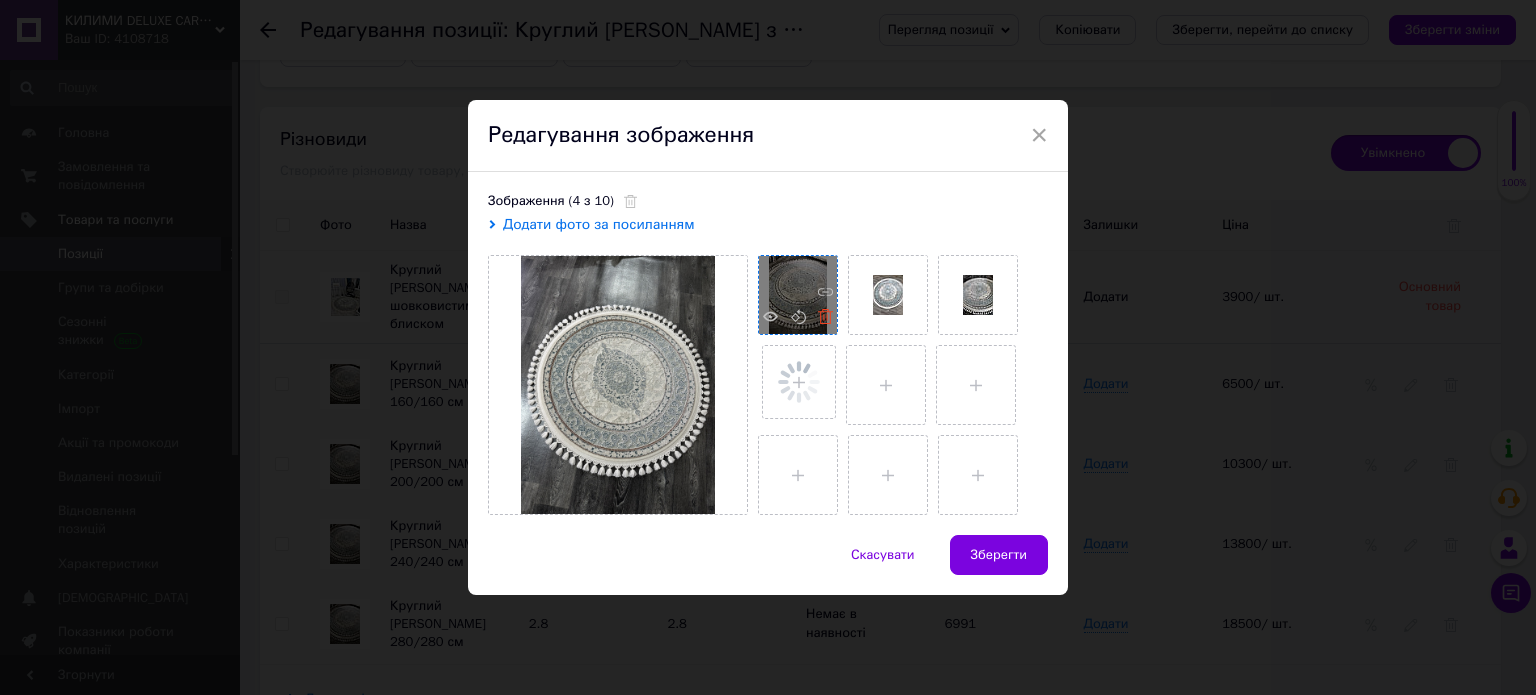 click 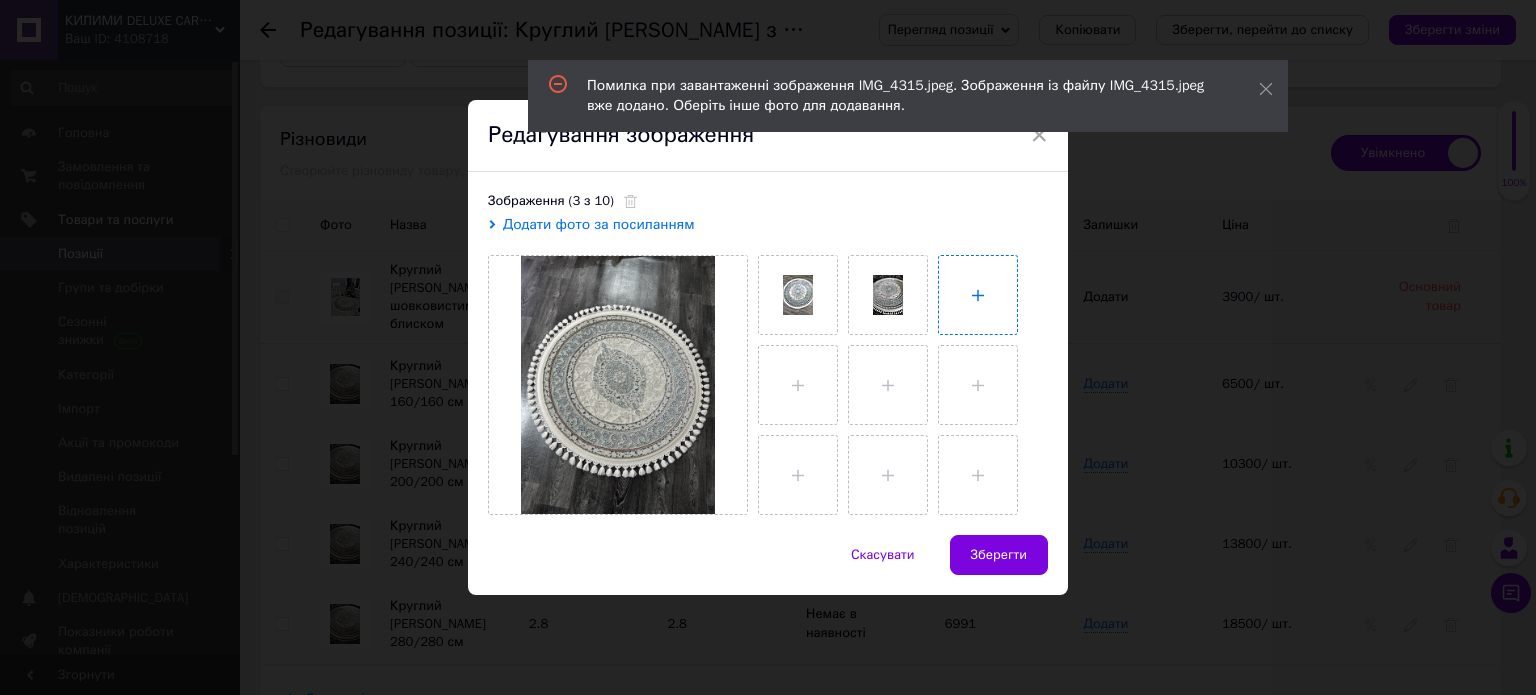 click at bounding box center [978, 295] 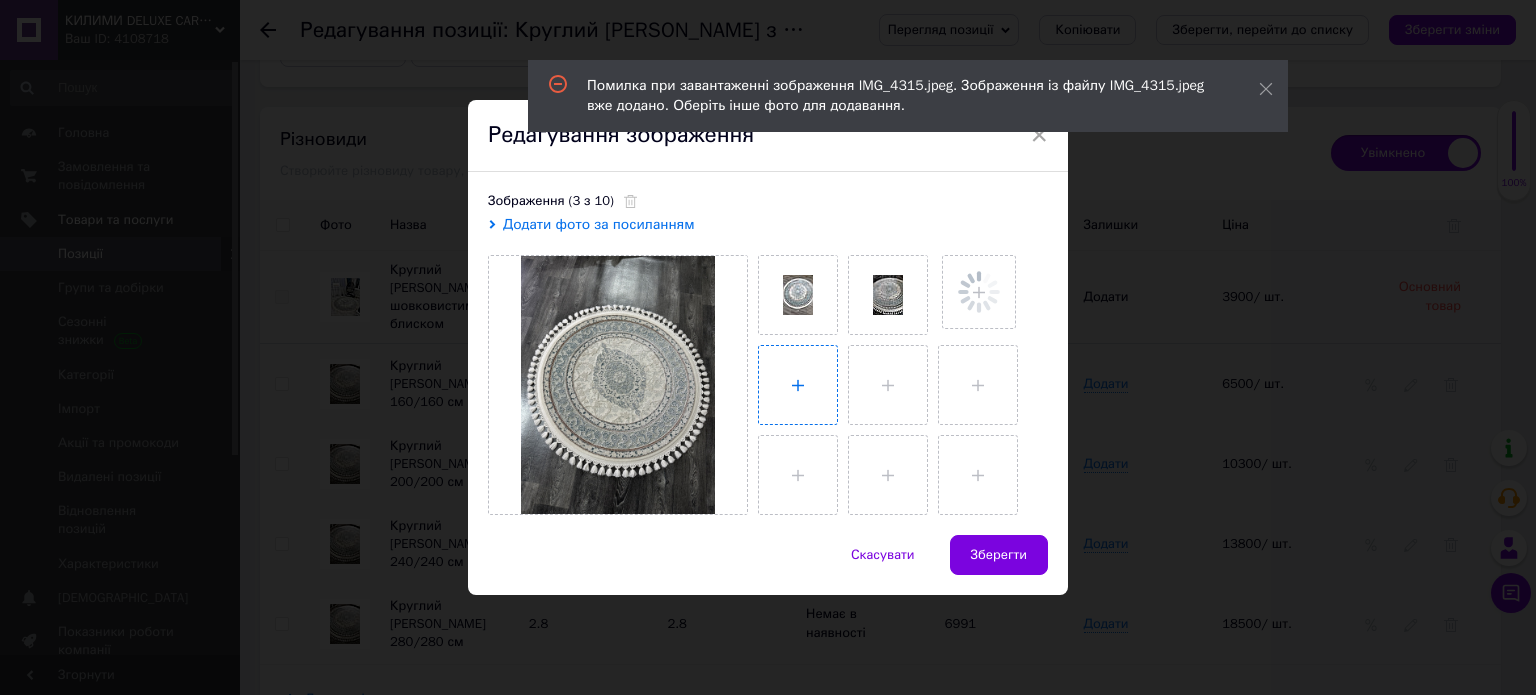 click at bounding box center [798, 385] 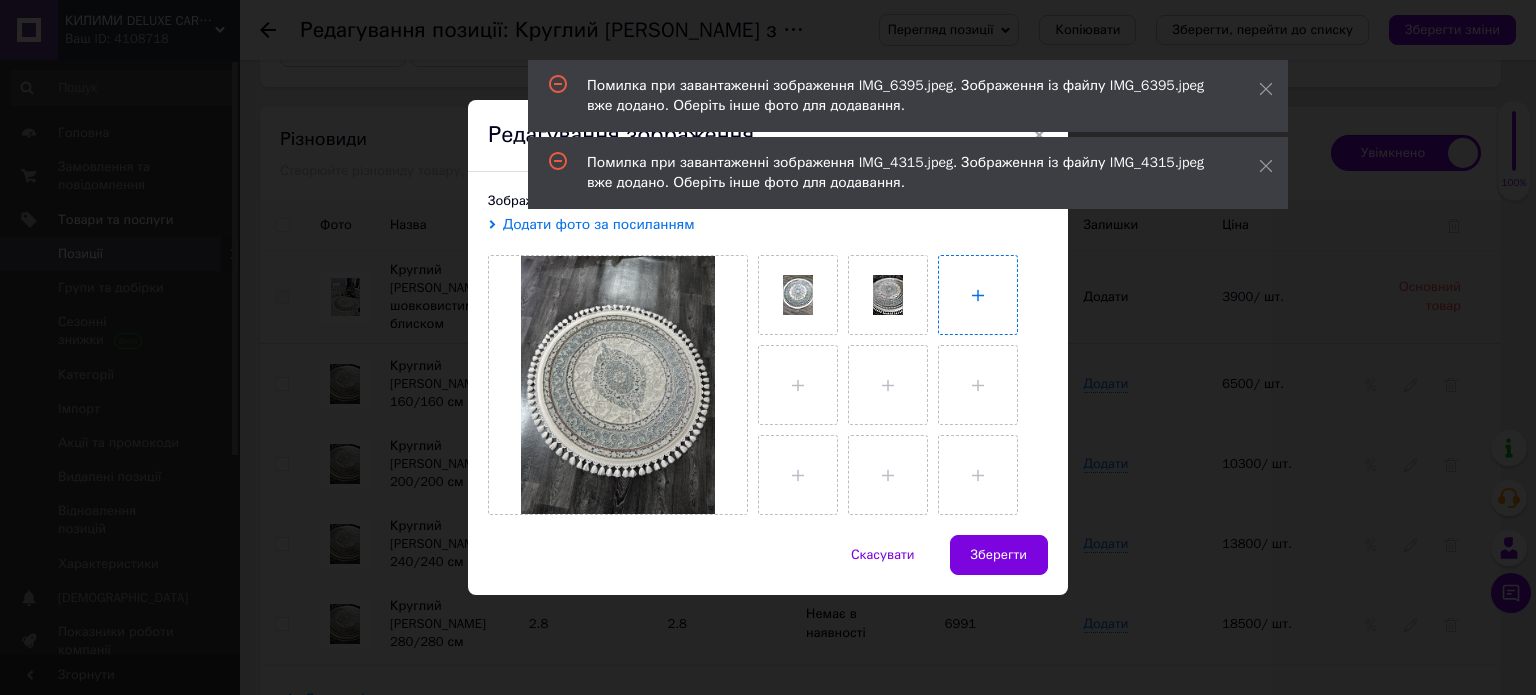 type on "C:\fakepath\IMG_7586.jpeg" 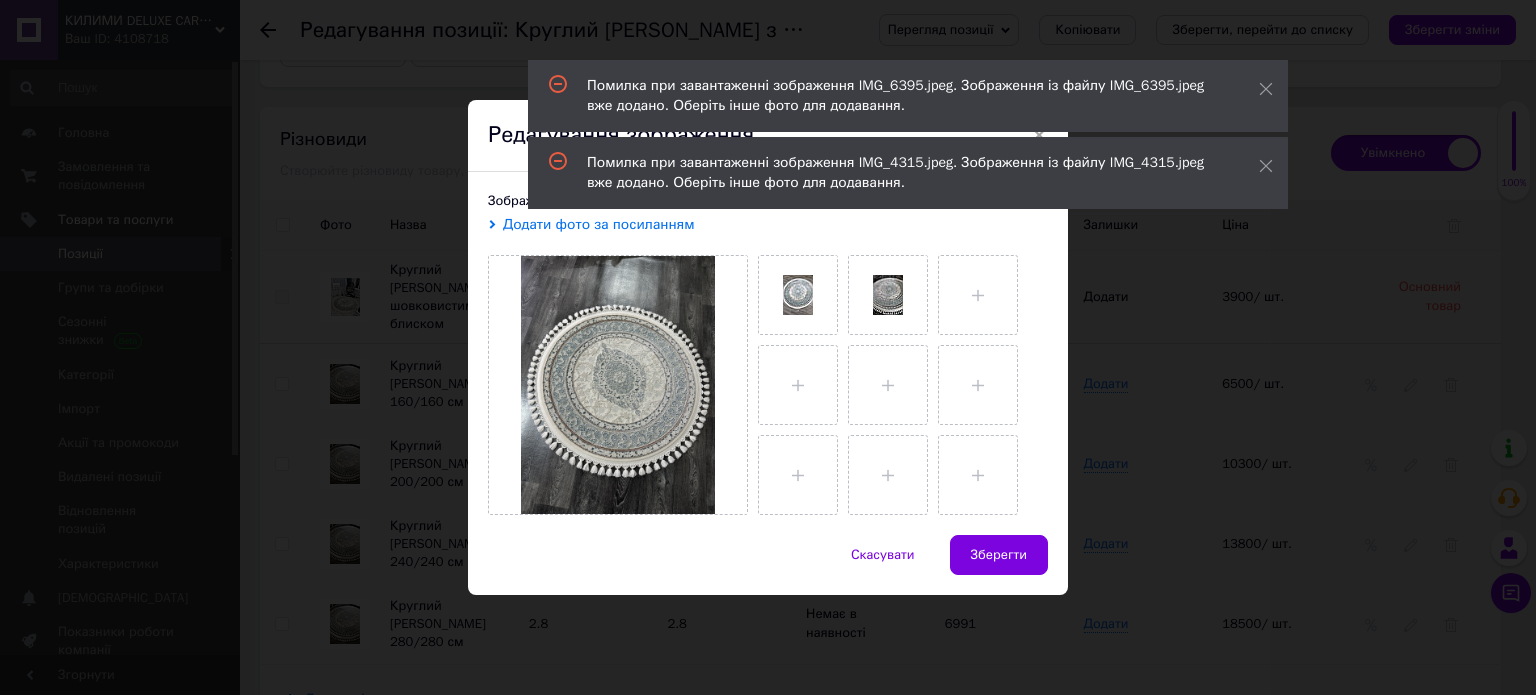 type 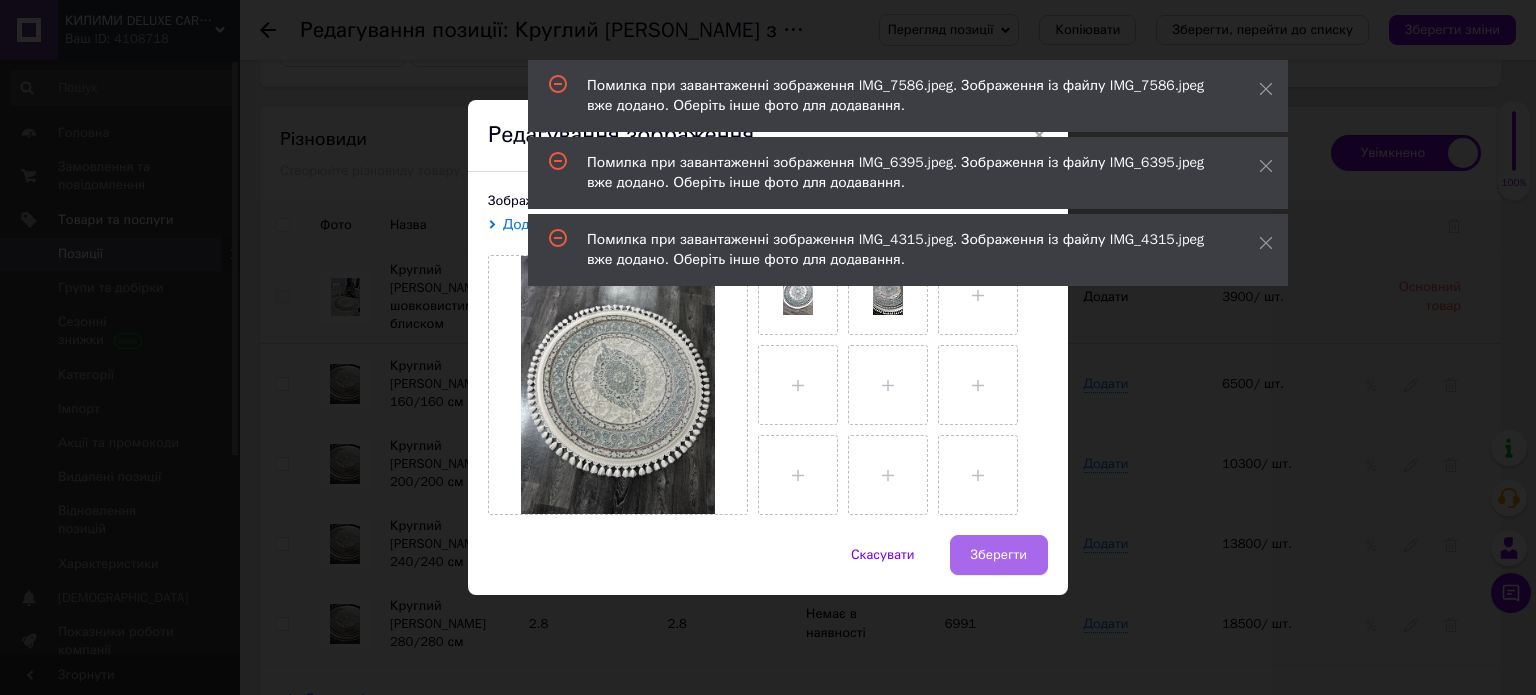 click on "Зберегти" at bounding box center (999, 555) 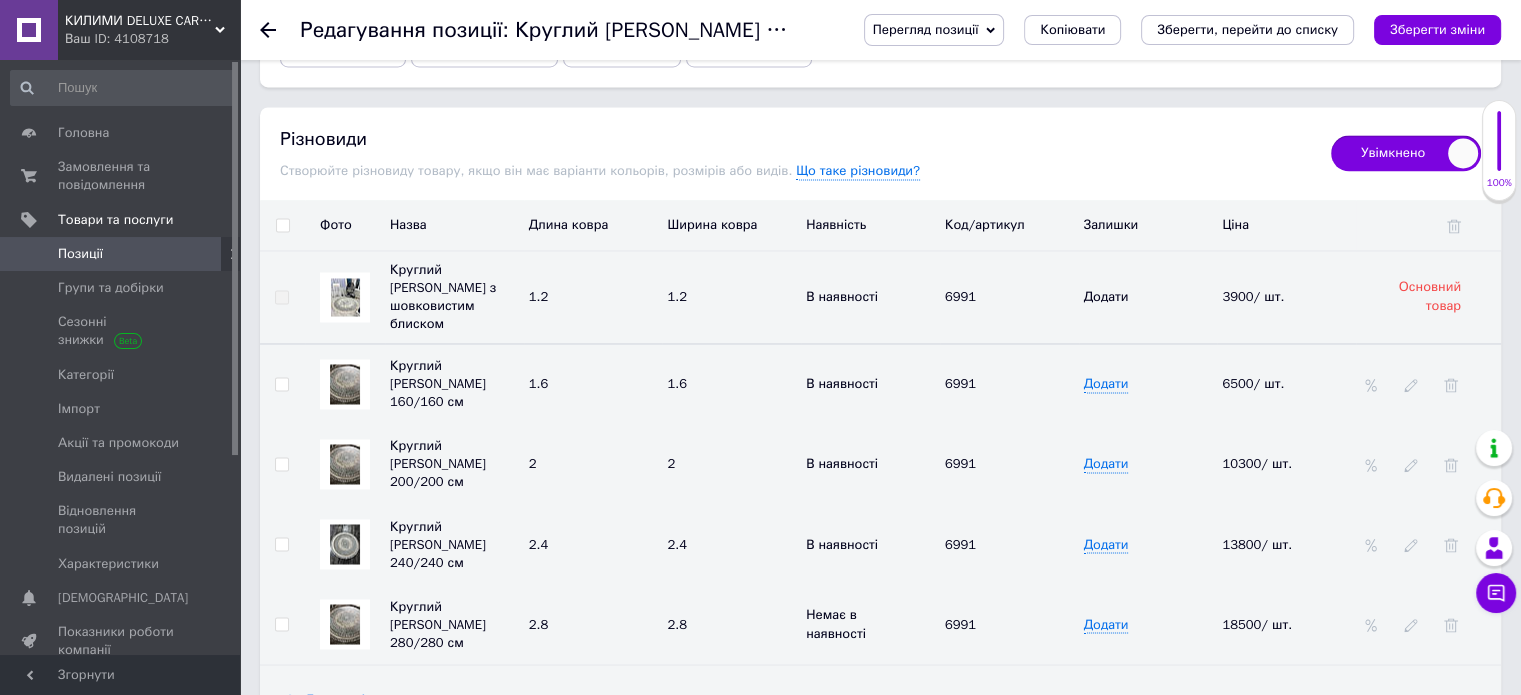 click at bounding box center [345, 464] 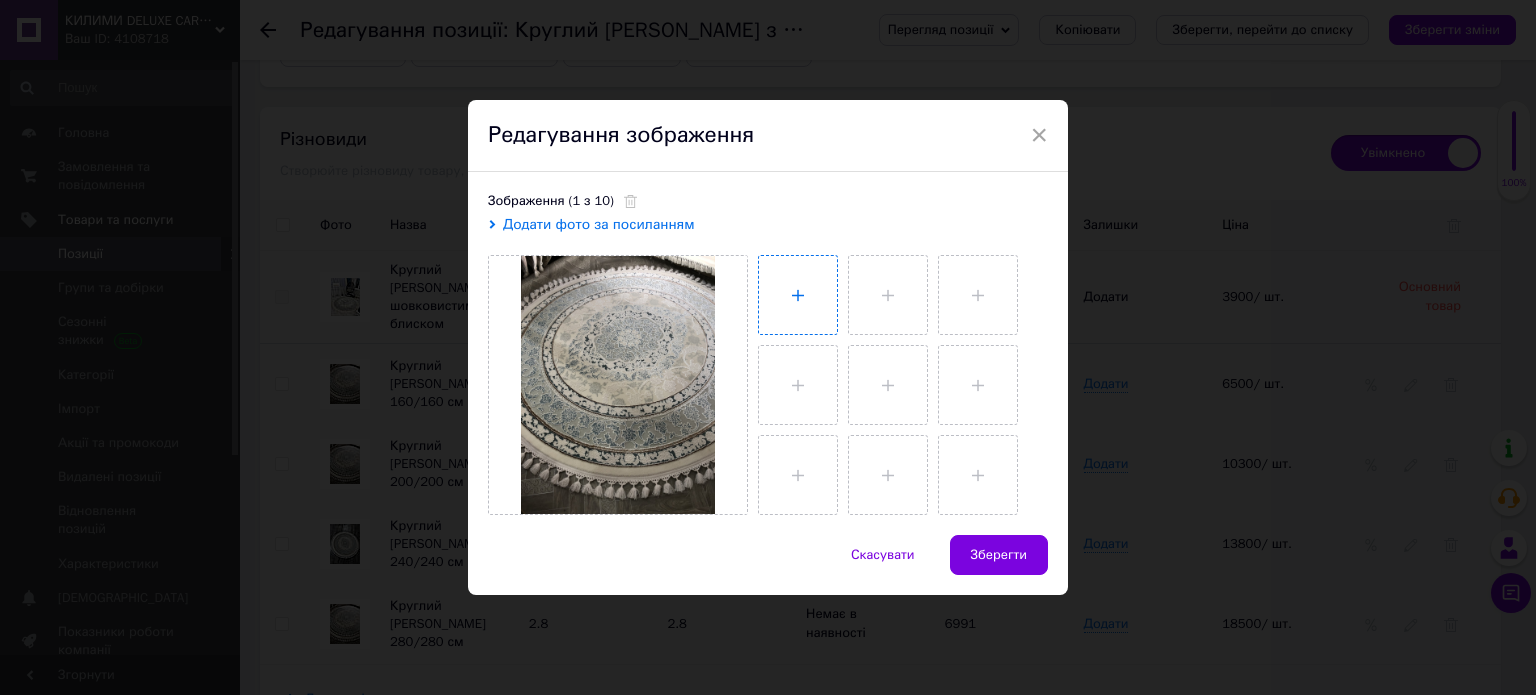 click at bounding box center (798, 295) 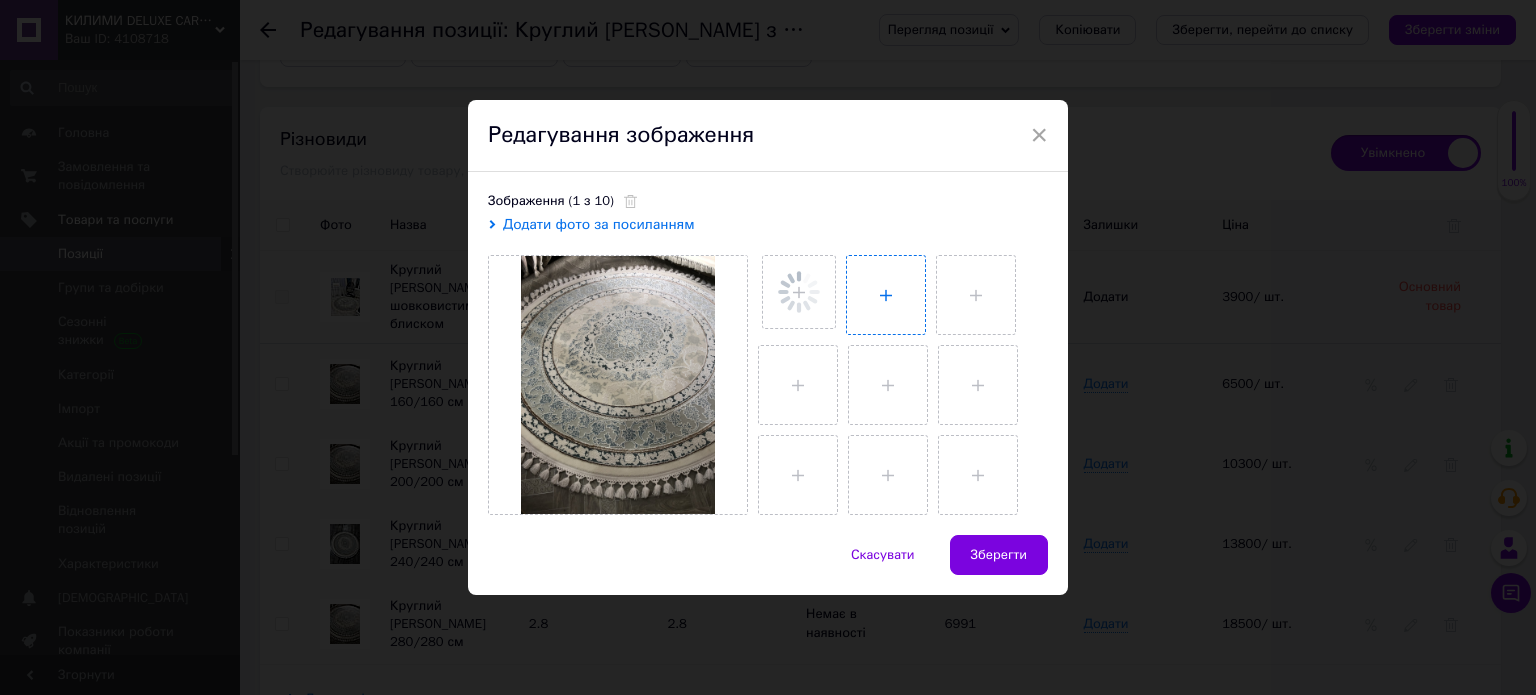 click at bounding box center (886, 295) 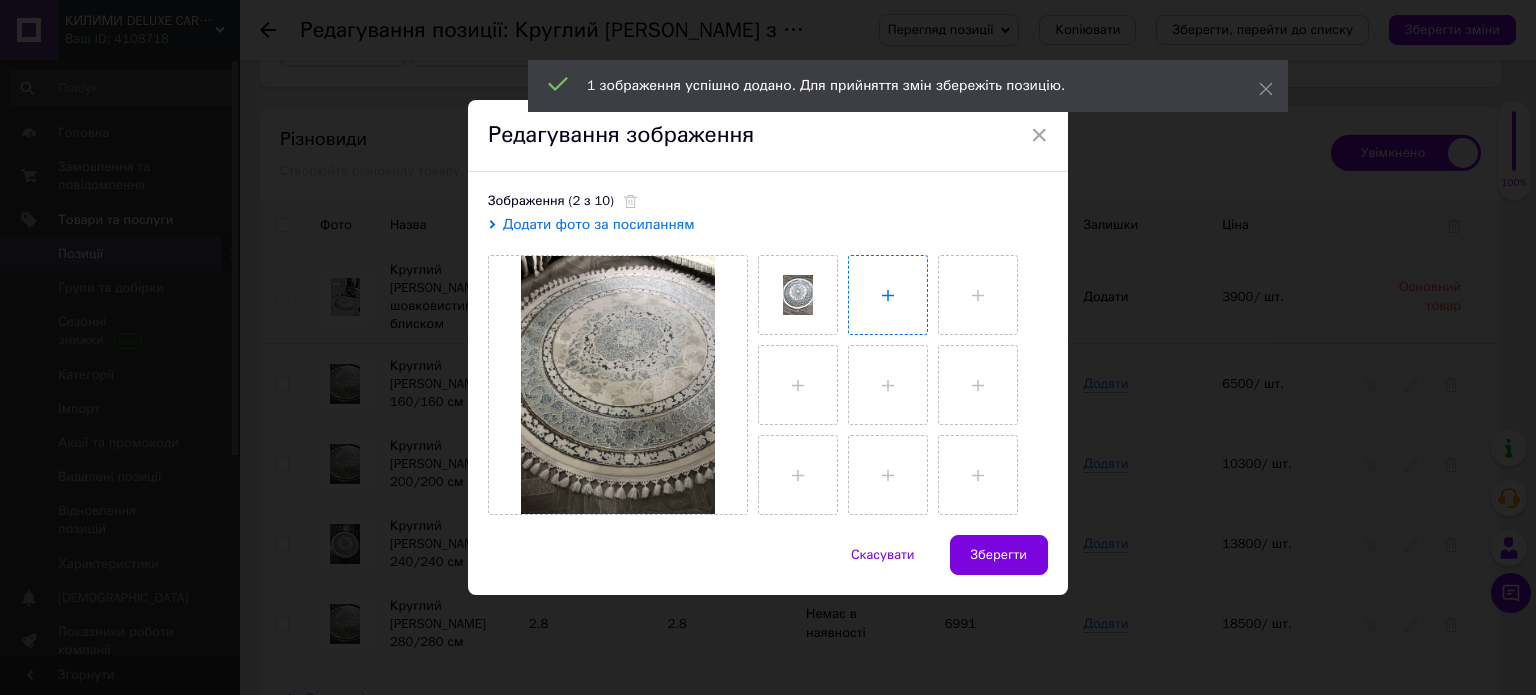 type on "C:\fakepath\IMG_7586.jpeg" 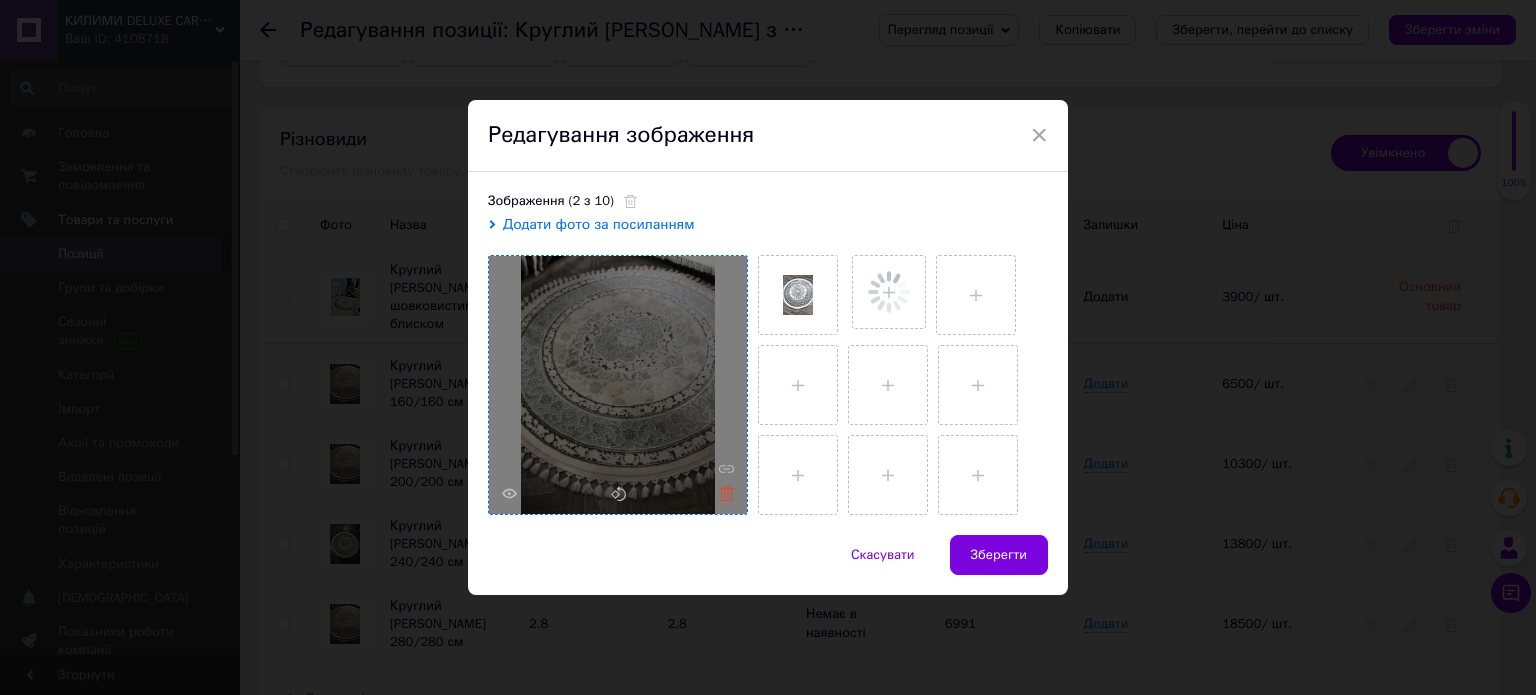 click 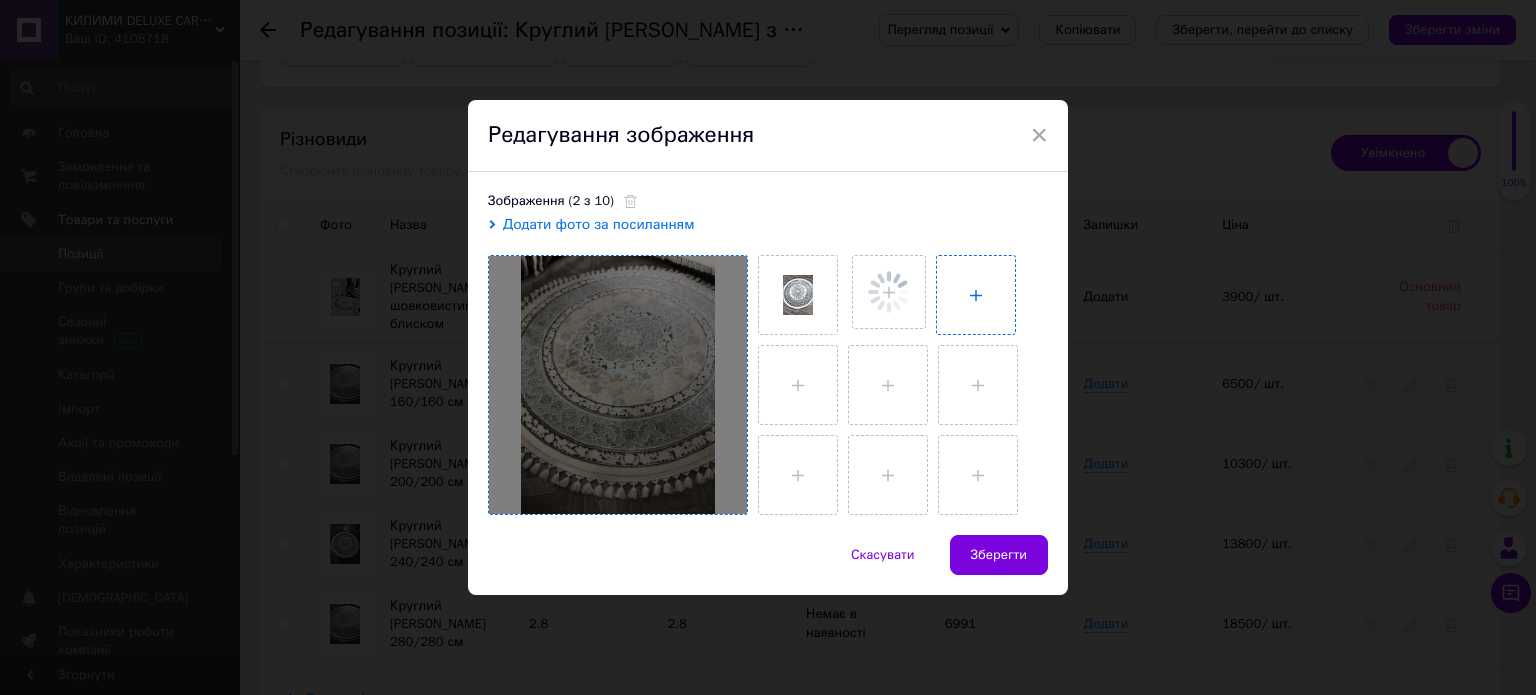 click at bounding box center [976, 295] 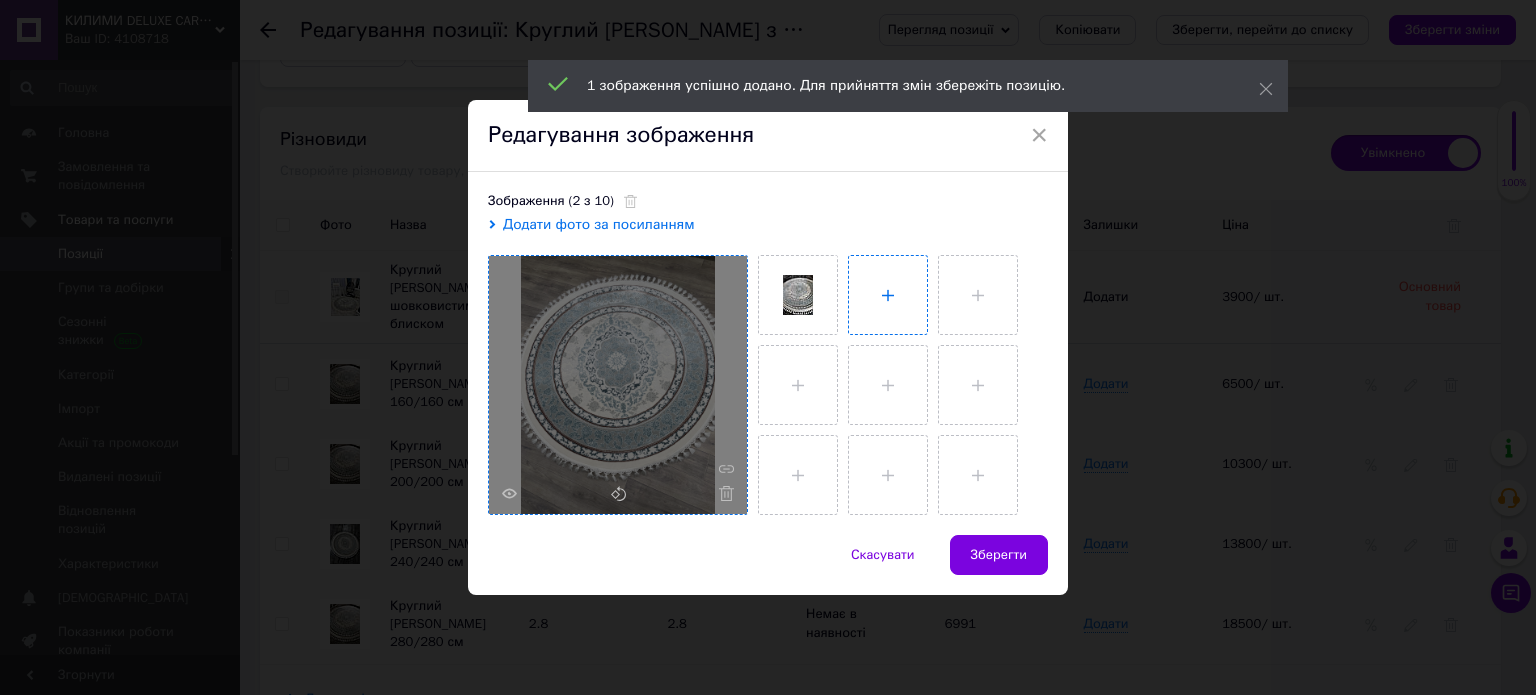 type on "C:\fakepath\IMG_4315.jpeg" 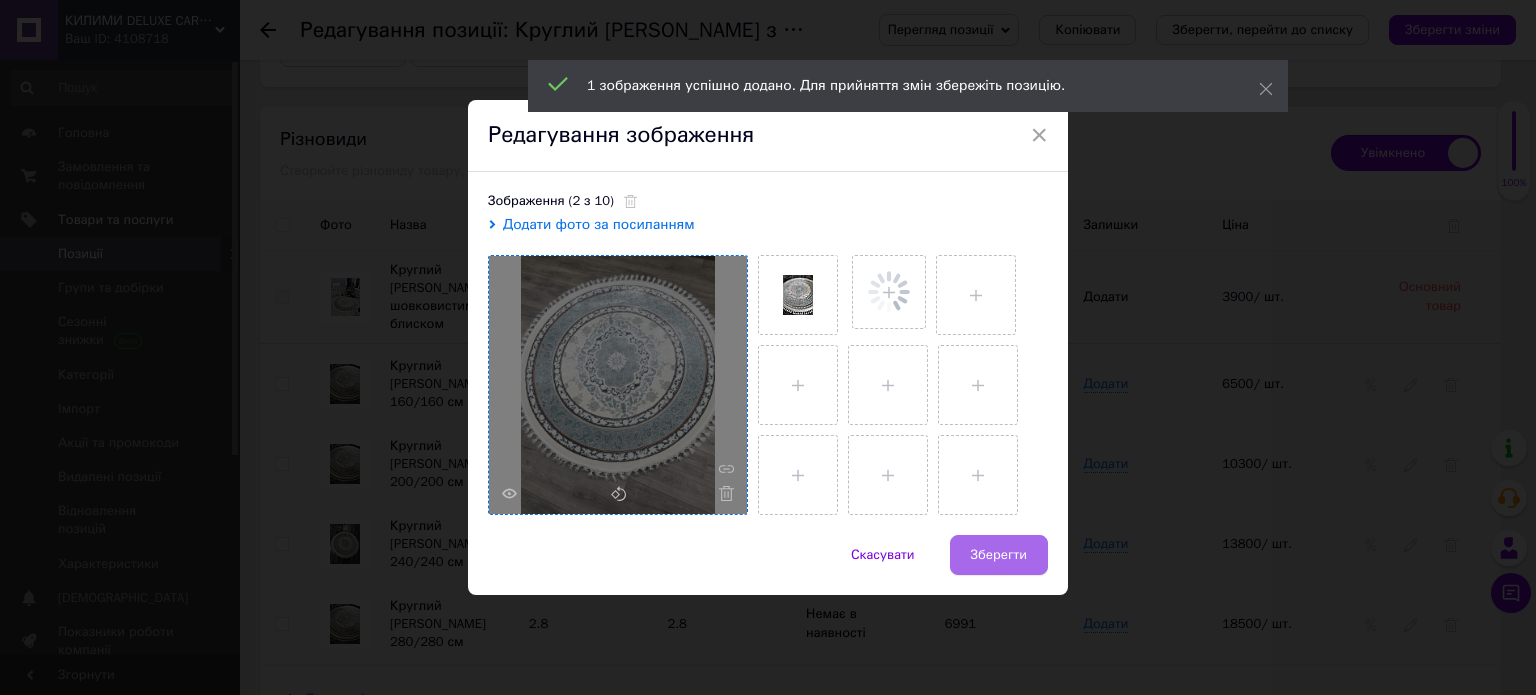 click on "Зберегти" at bounding box center (999, 555) 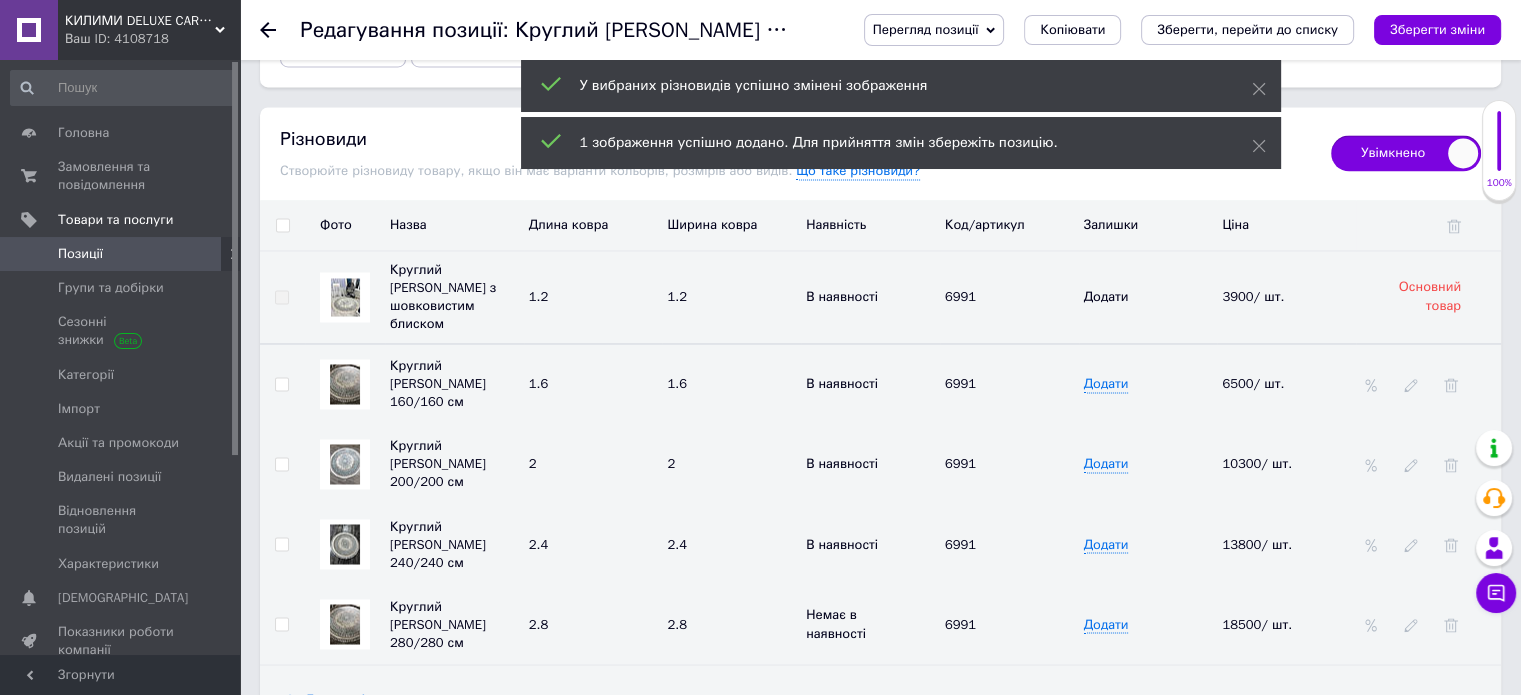 click at bounding box center [345, 384] 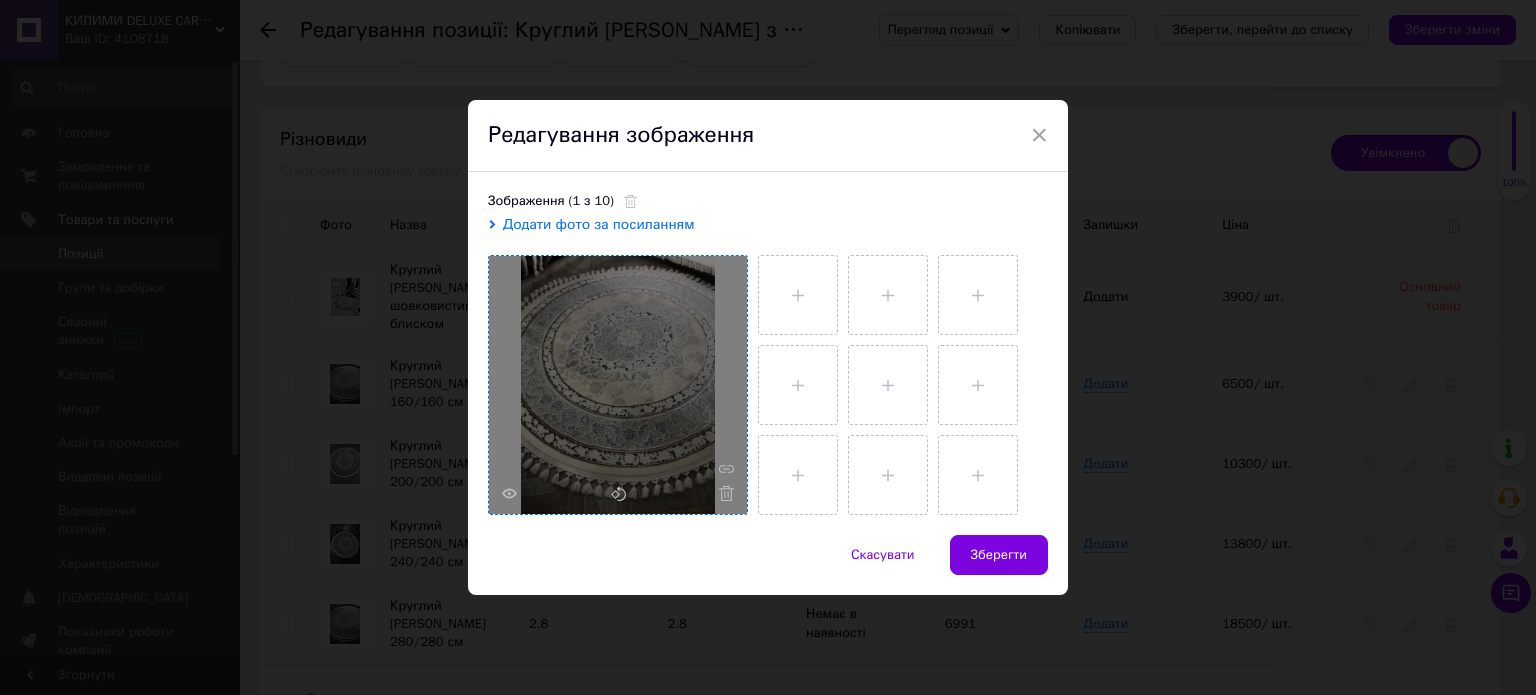 click at bounding box center (618, 385) 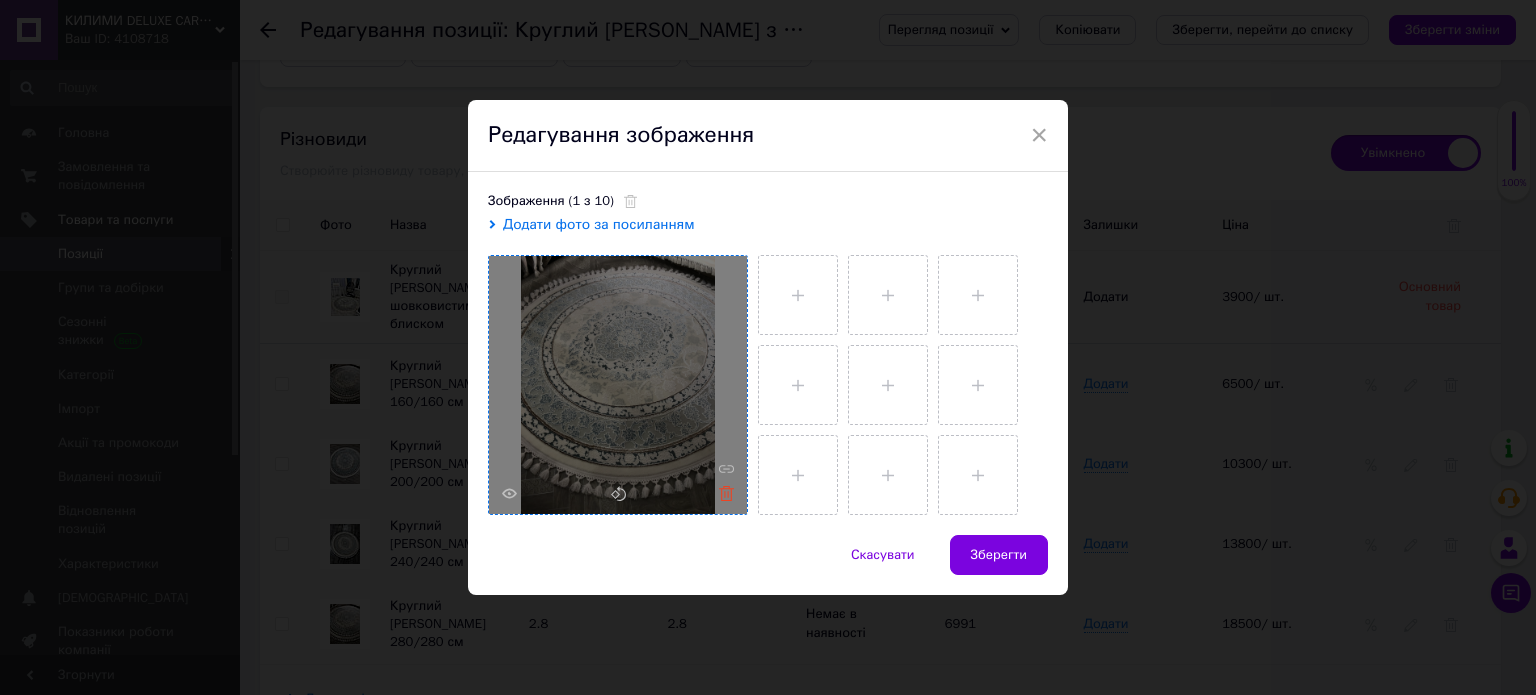 click 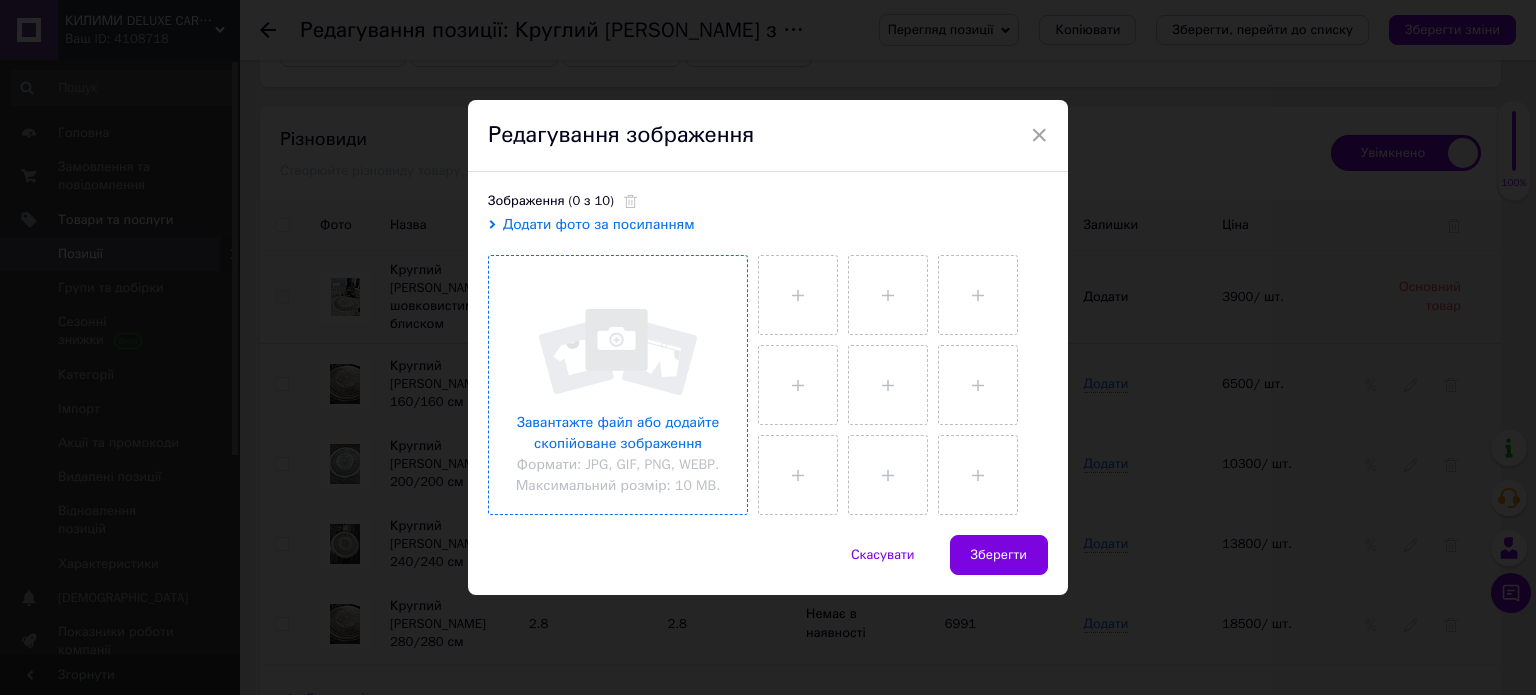click at bounding box center (618, 385) 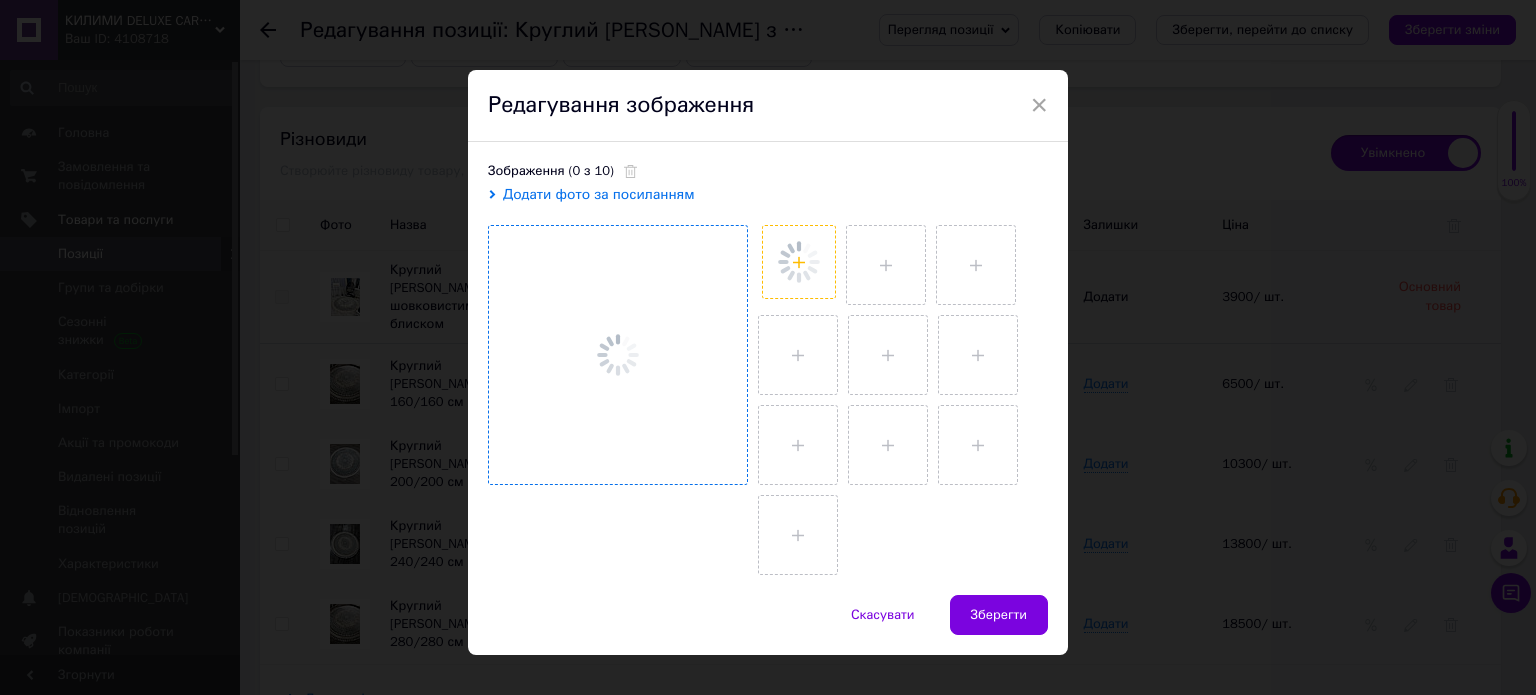 click 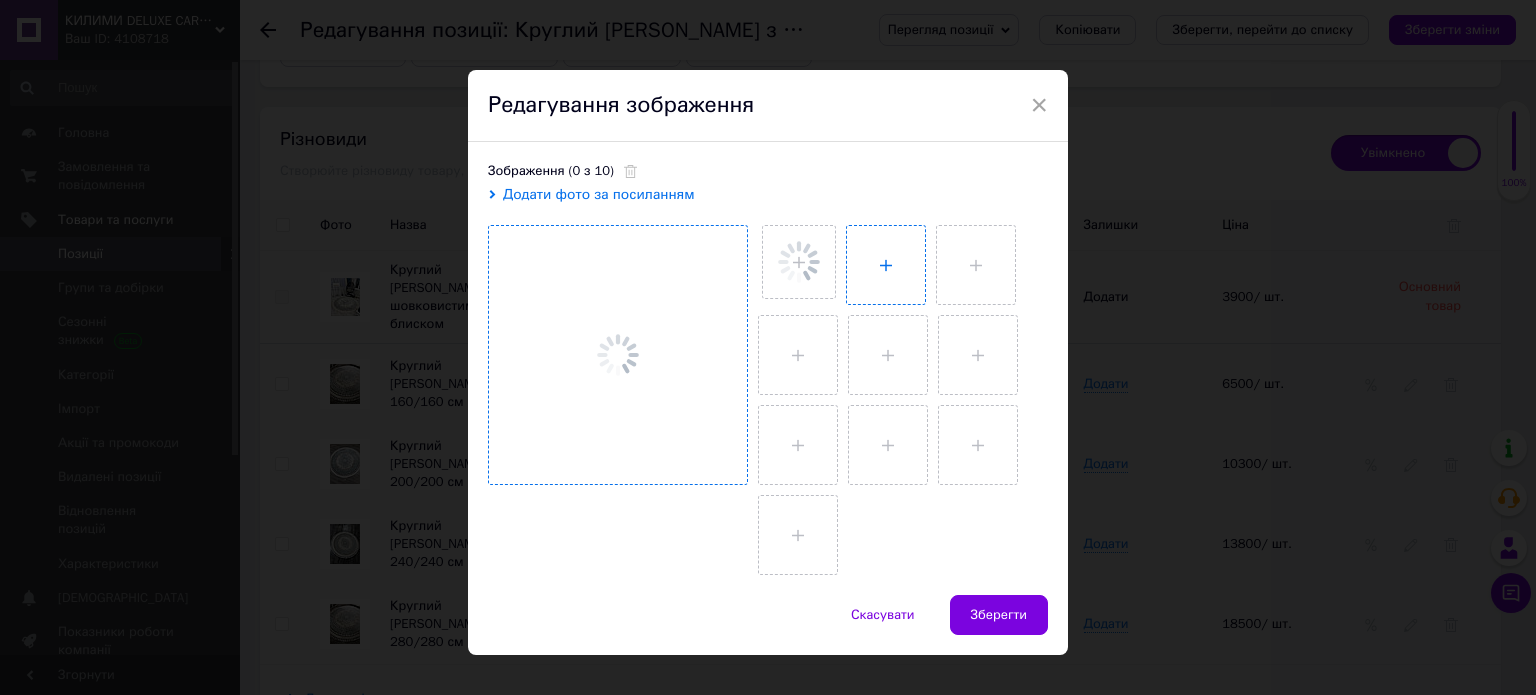 click at bounding box center (886, 265) 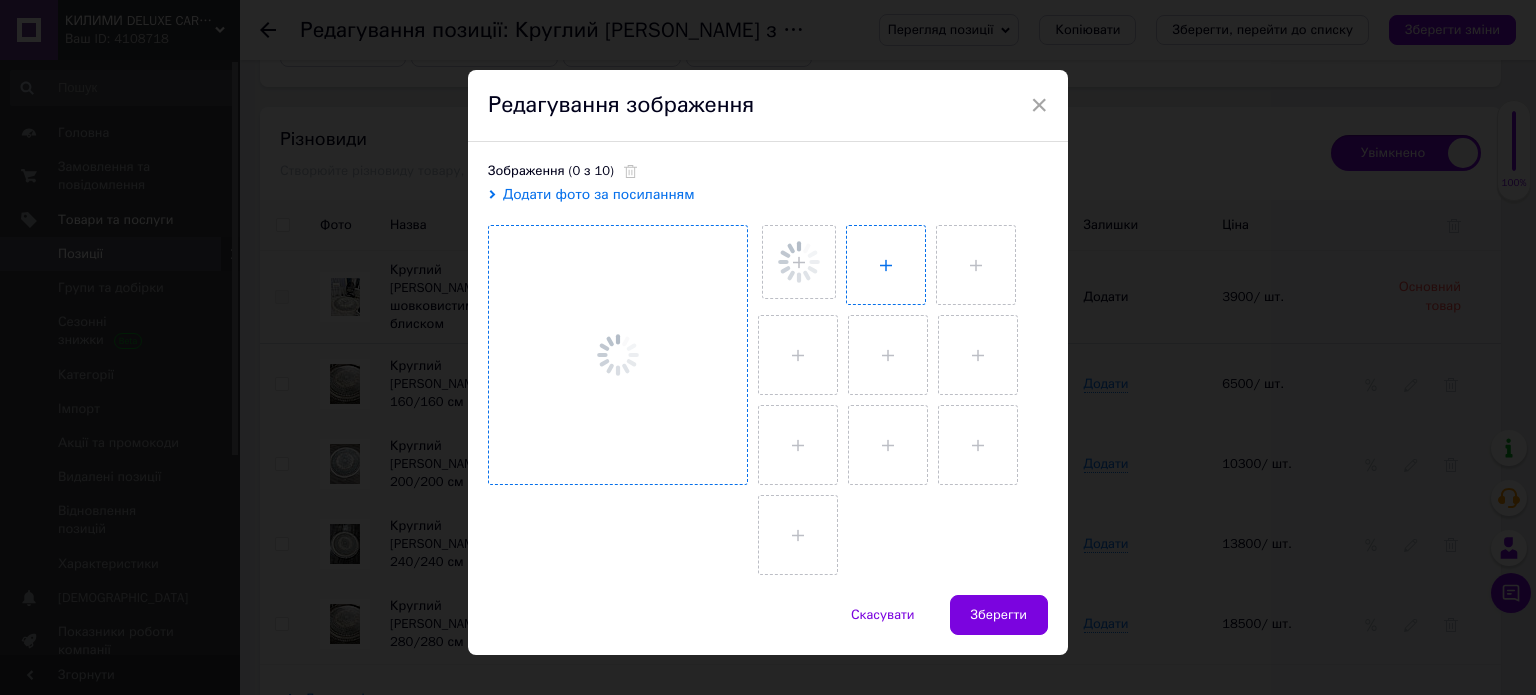 type on "C:\fakepath\IMG_7586.jpeg" 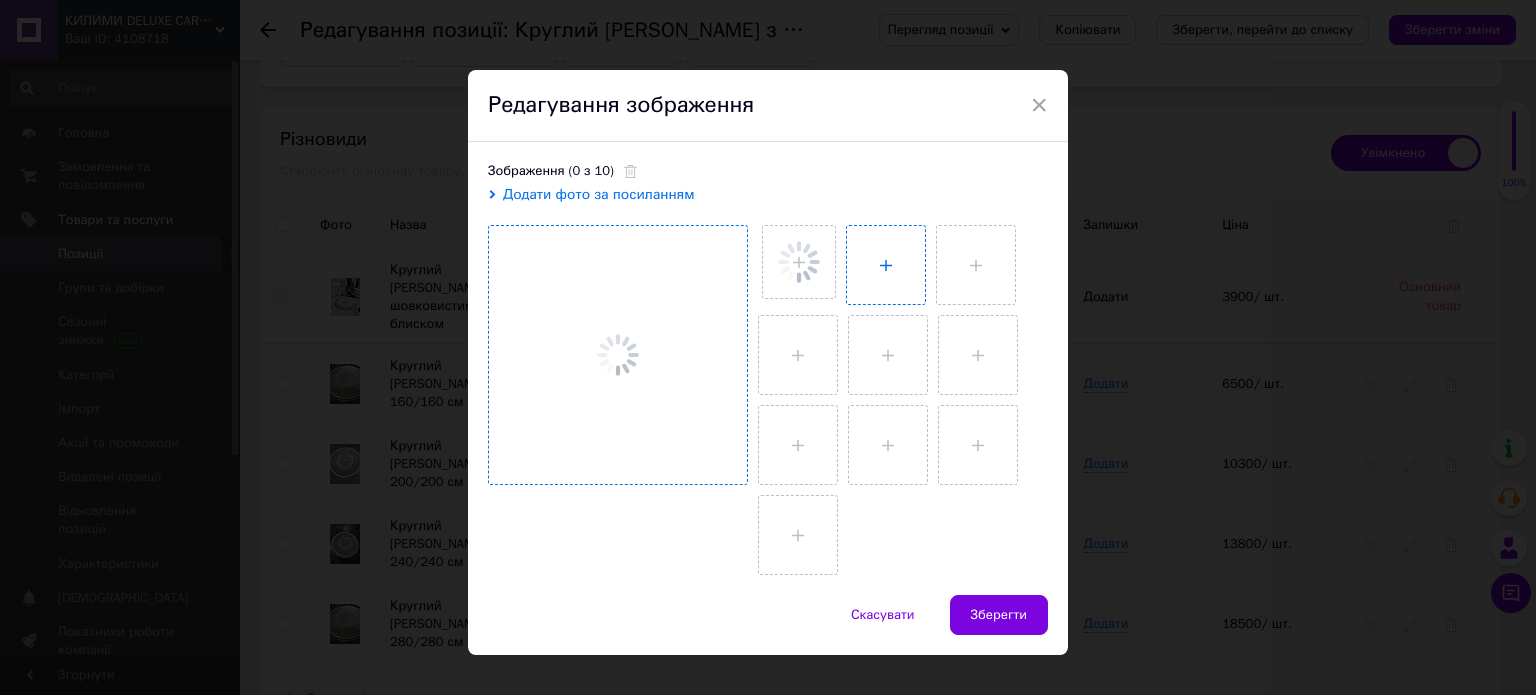 type 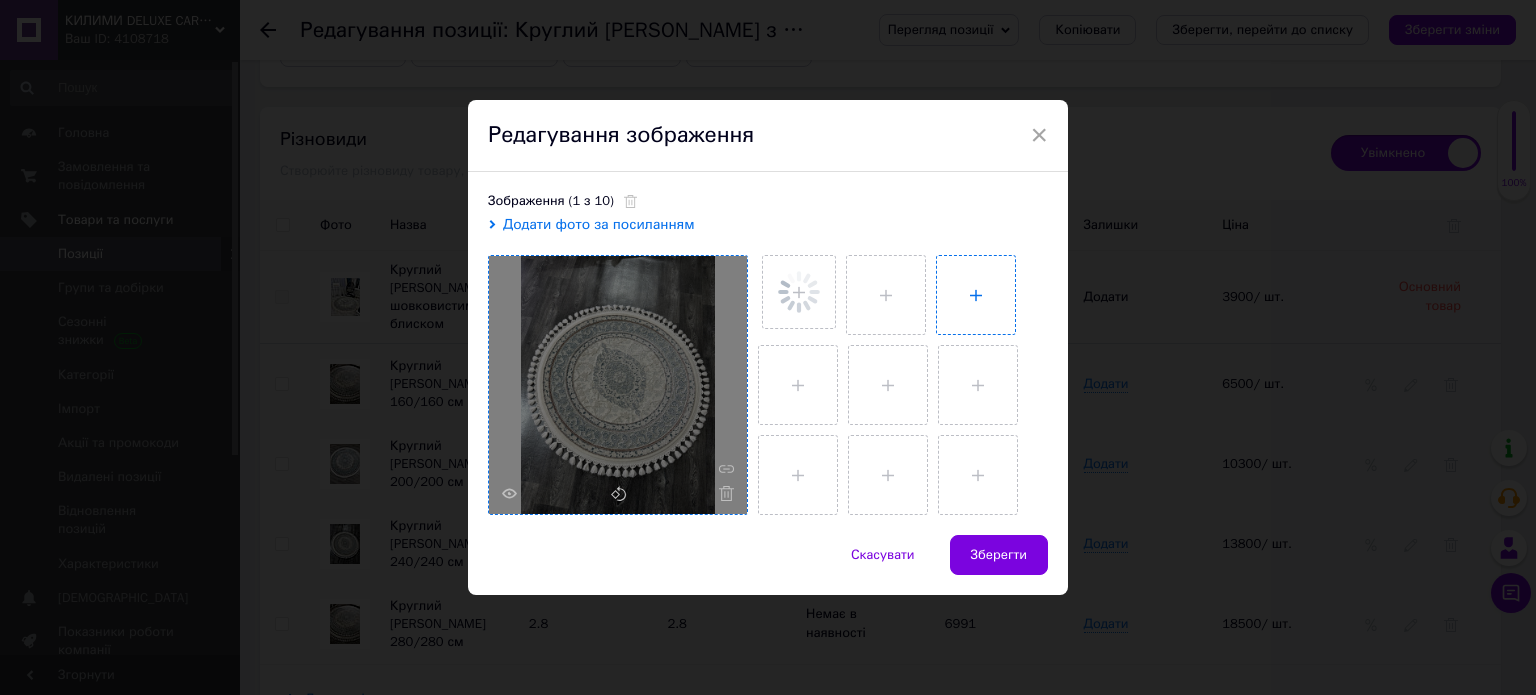 click at bounding box center [976, 295] 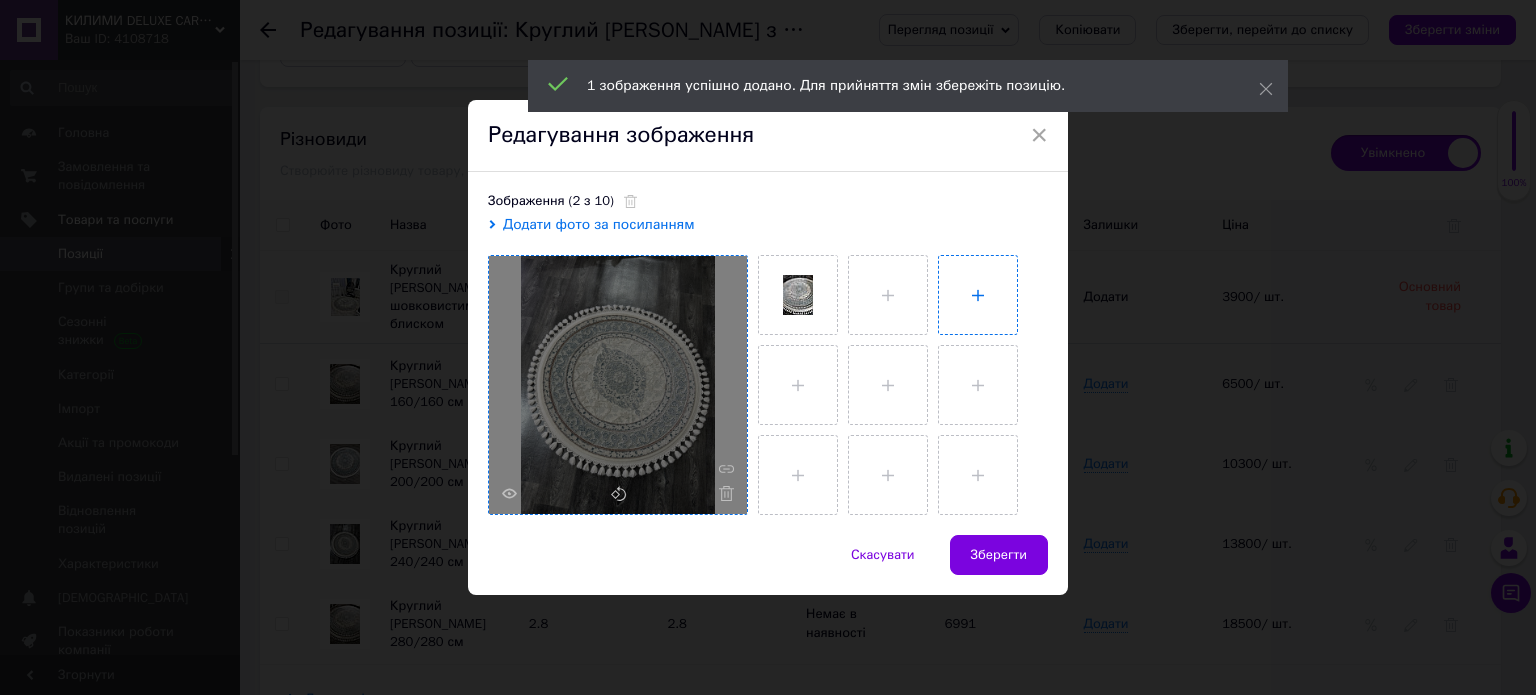 type on "C:\fakepath\IMG_6395.jpeg" 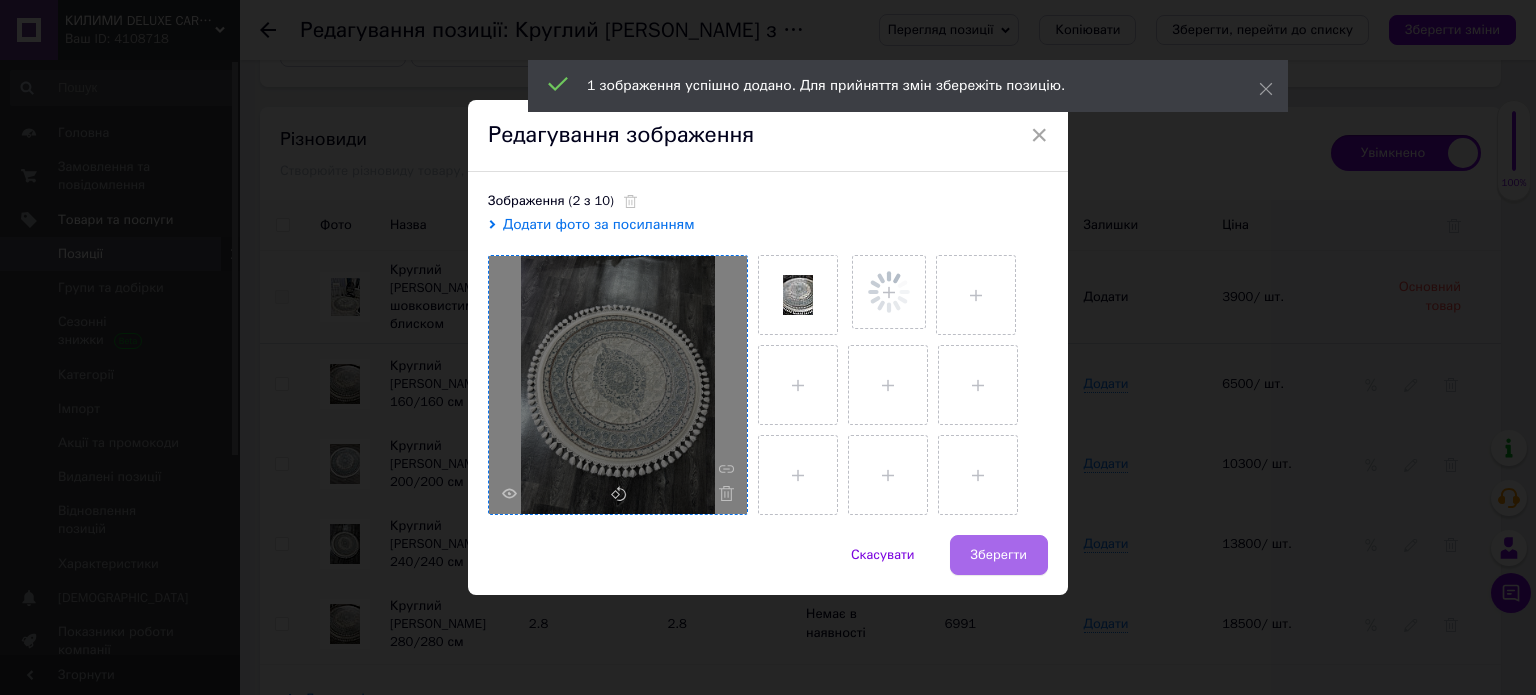 click on "Зберегти" at bounding box center (999, 555) 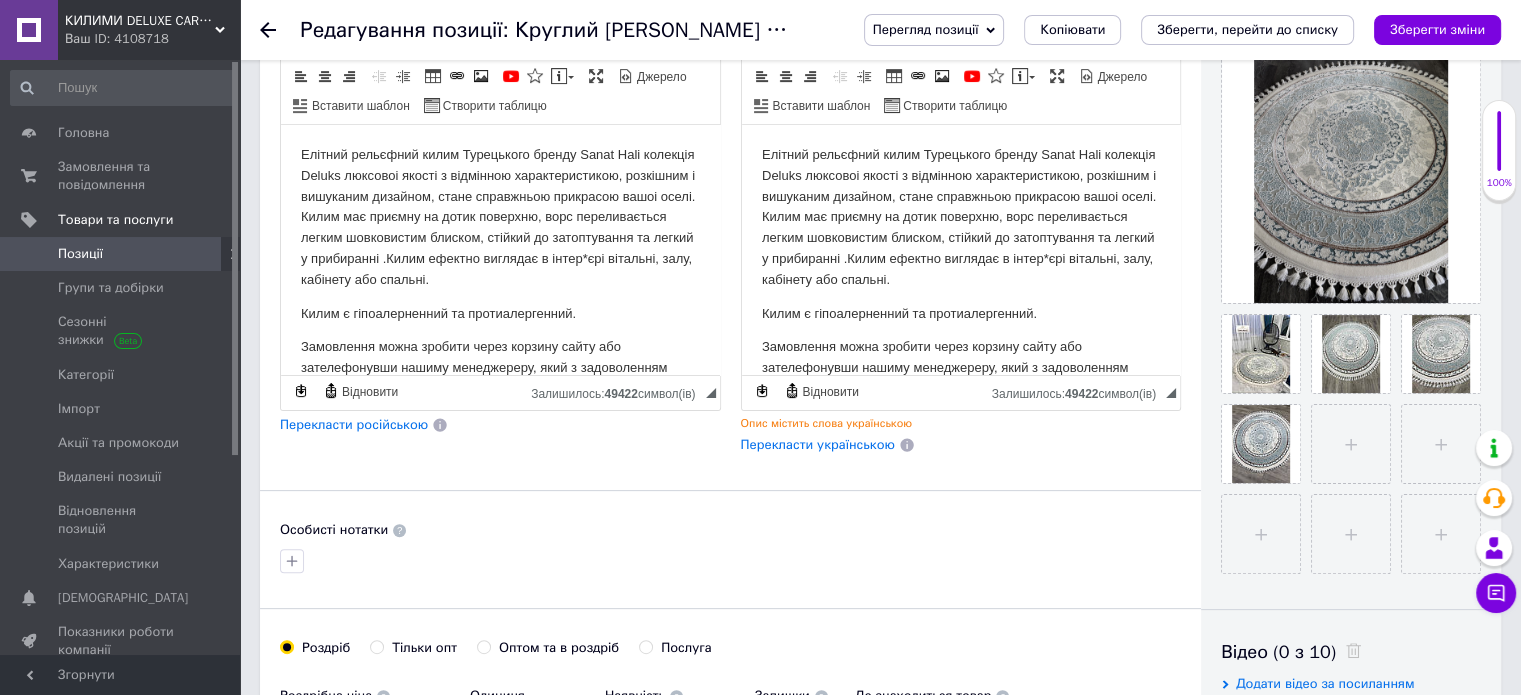 scroll, scrollTop: 260, scrollLeft: 0, axis: vertical 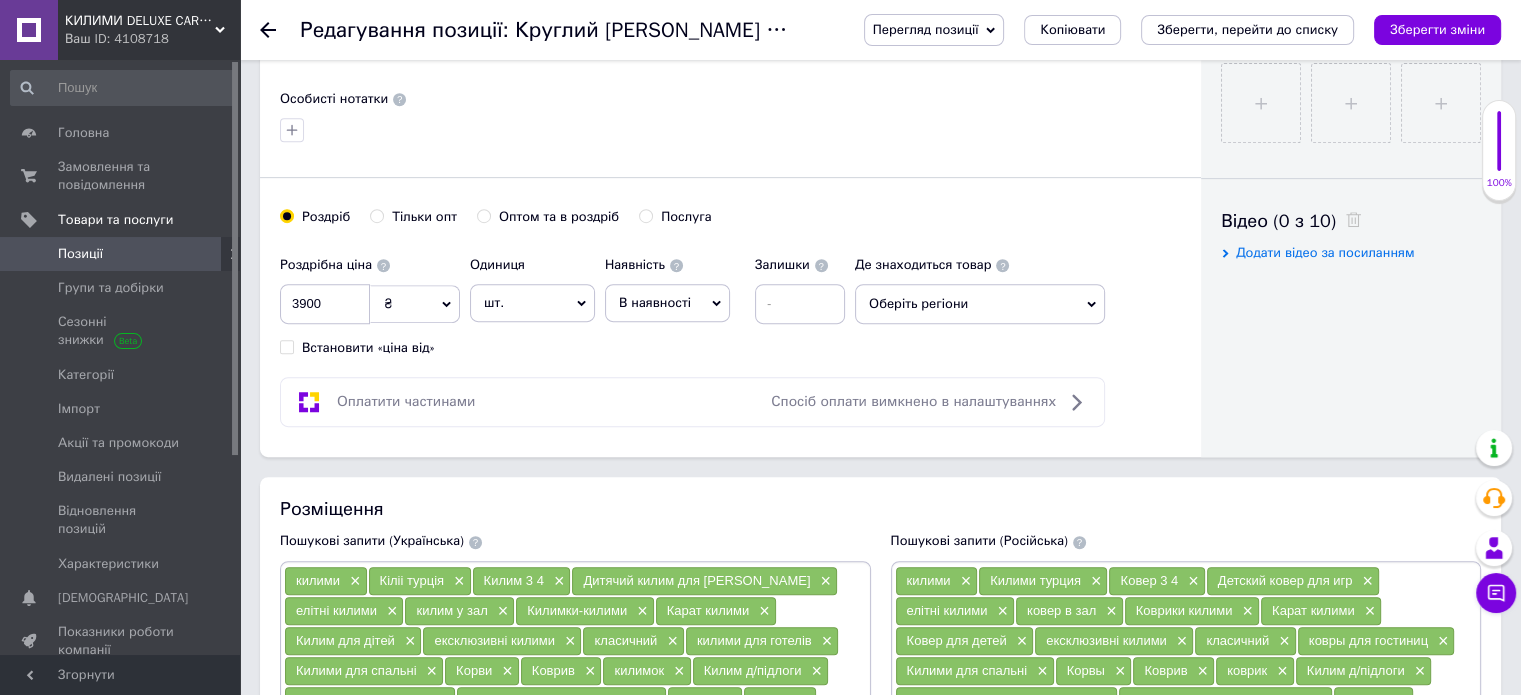 drag, startPoint x: 299, startPoint y: -276, endPoint x: 545, endPoint y: 577, distance: 887.76404 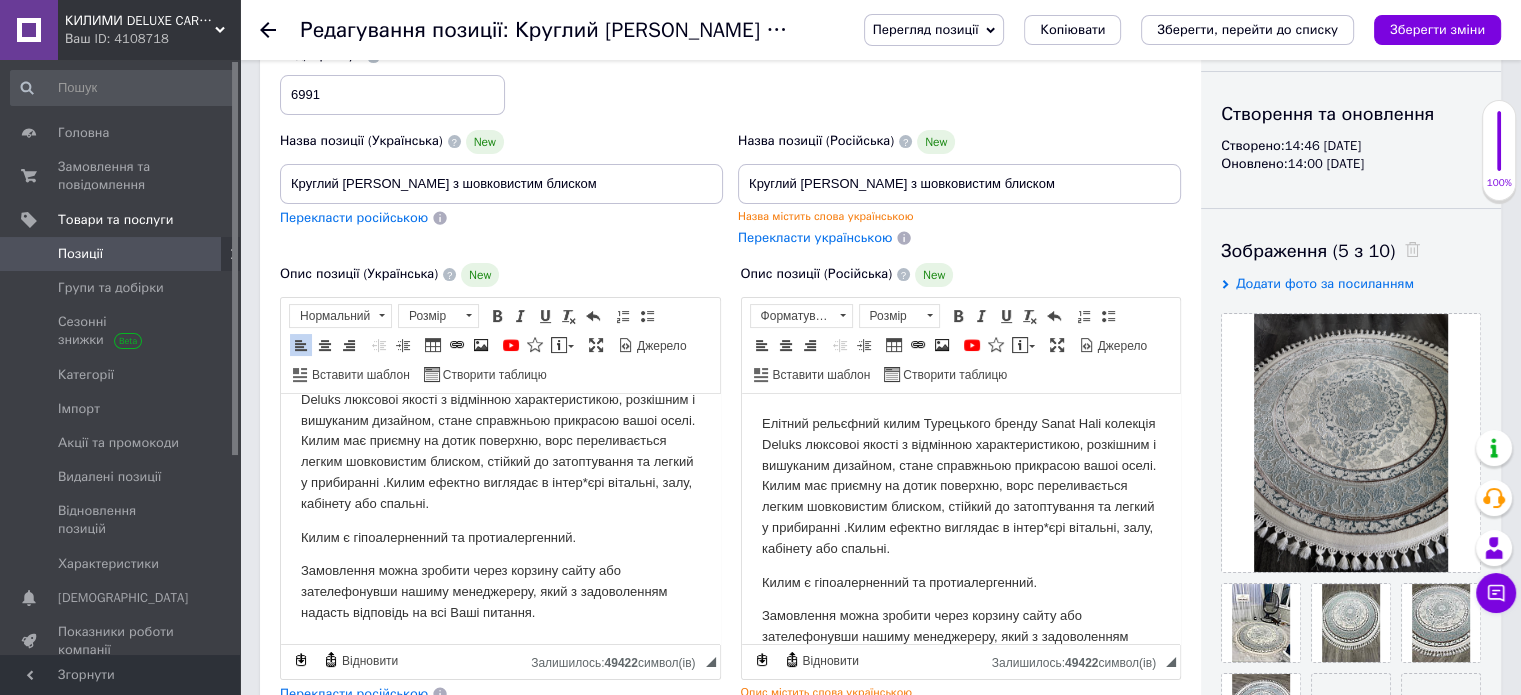 scroll, scrollTop: 10, scrollLeft: 0, axis: vertical 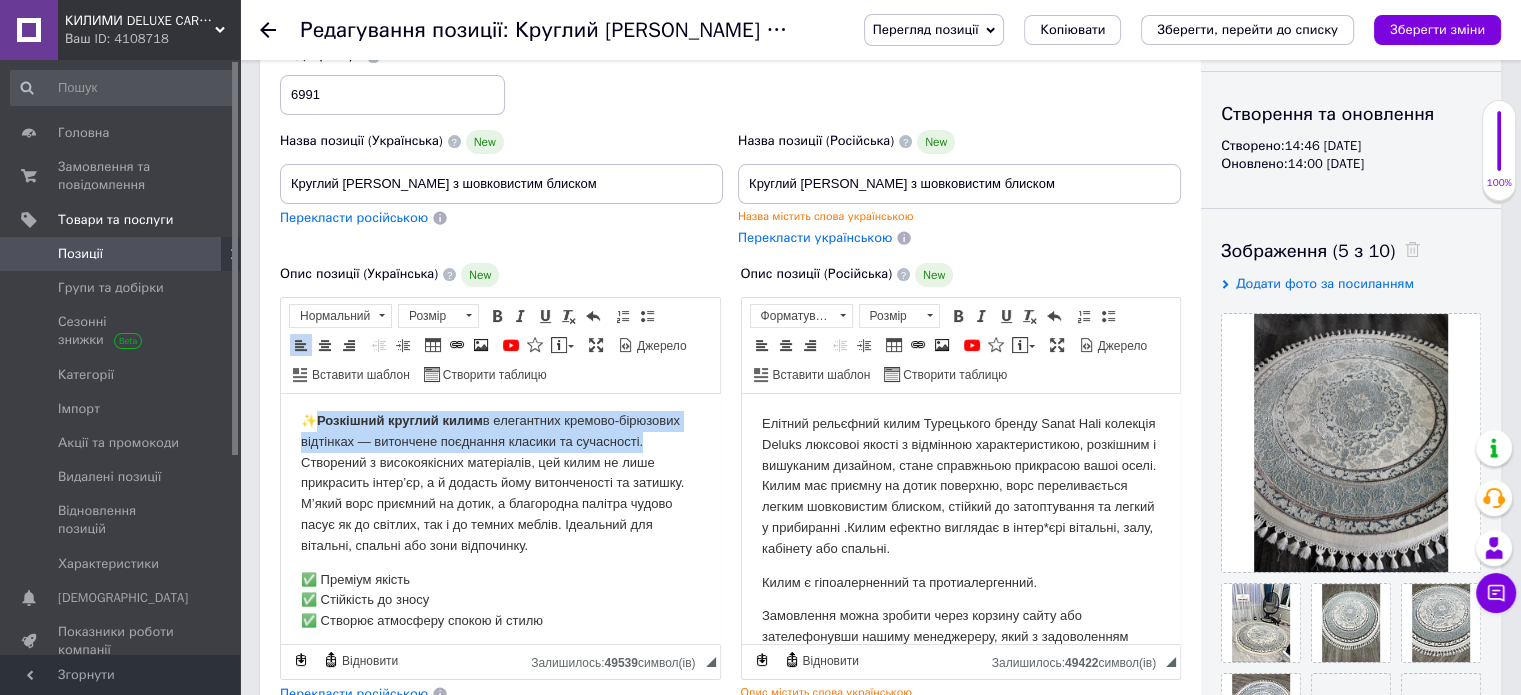 drag, startPoint x: 314, startPoint y: 405, endPoint x: 365, endPoint y: 461, distance: 75.74299 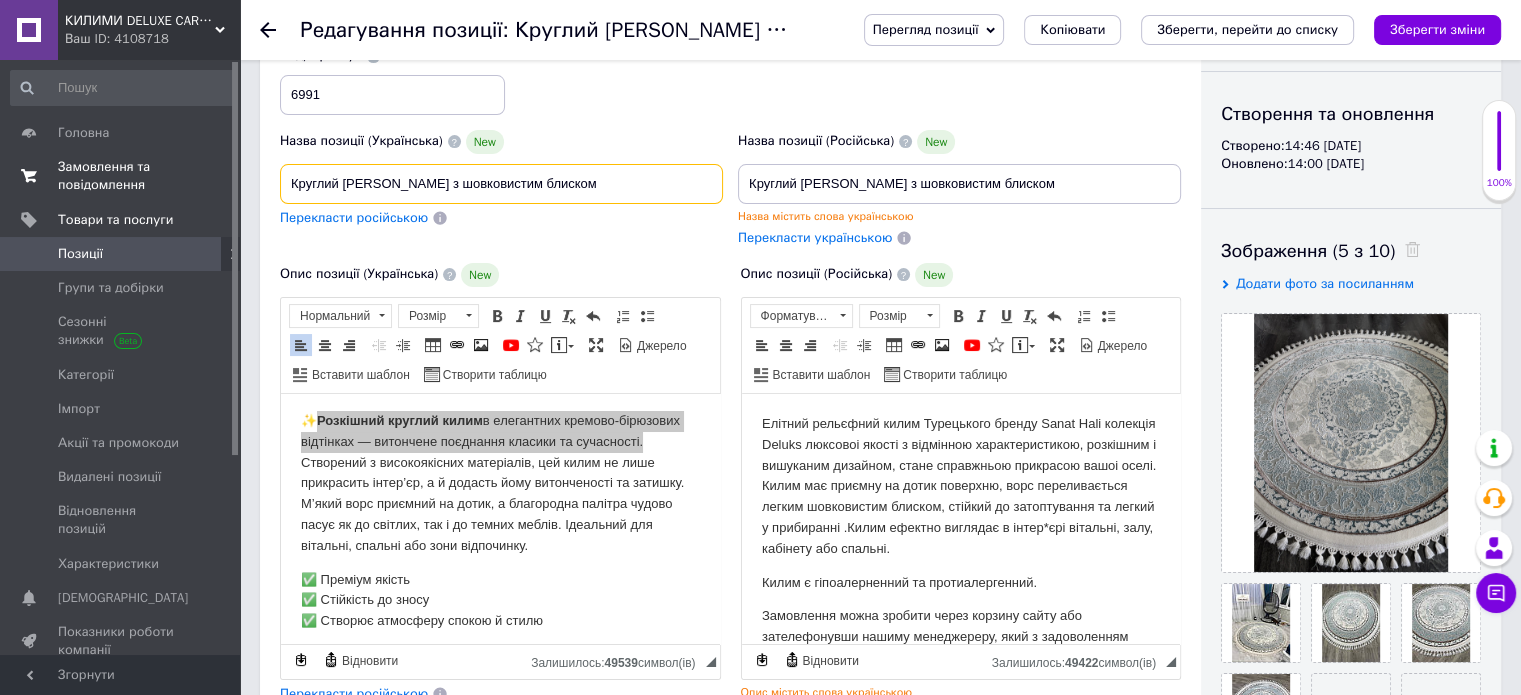 drag, startPoint x: 579, startPoint y: 175, endPoint x: 147, endPoint y: 183, distance: 432.07407 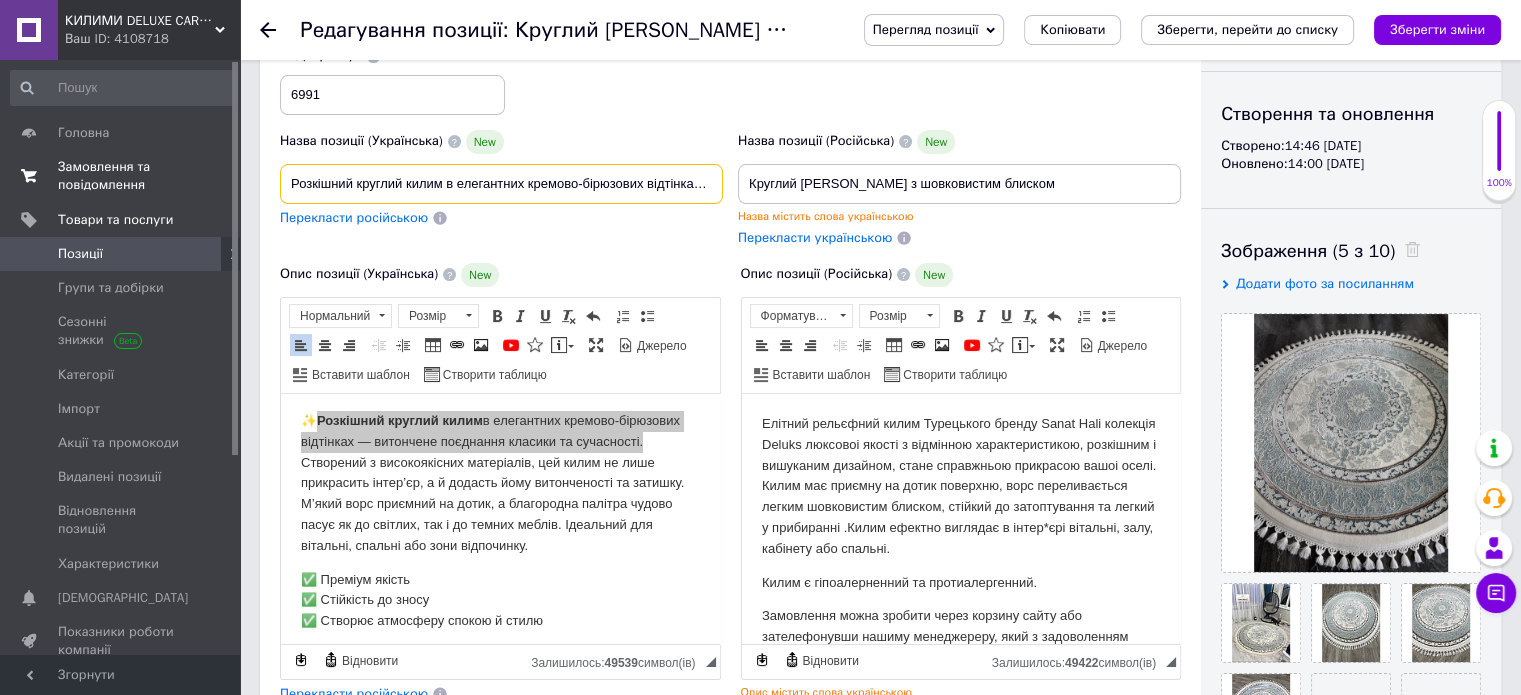 scroll, scrollTop: 0, scrollLeft: 278, axis: horizontal 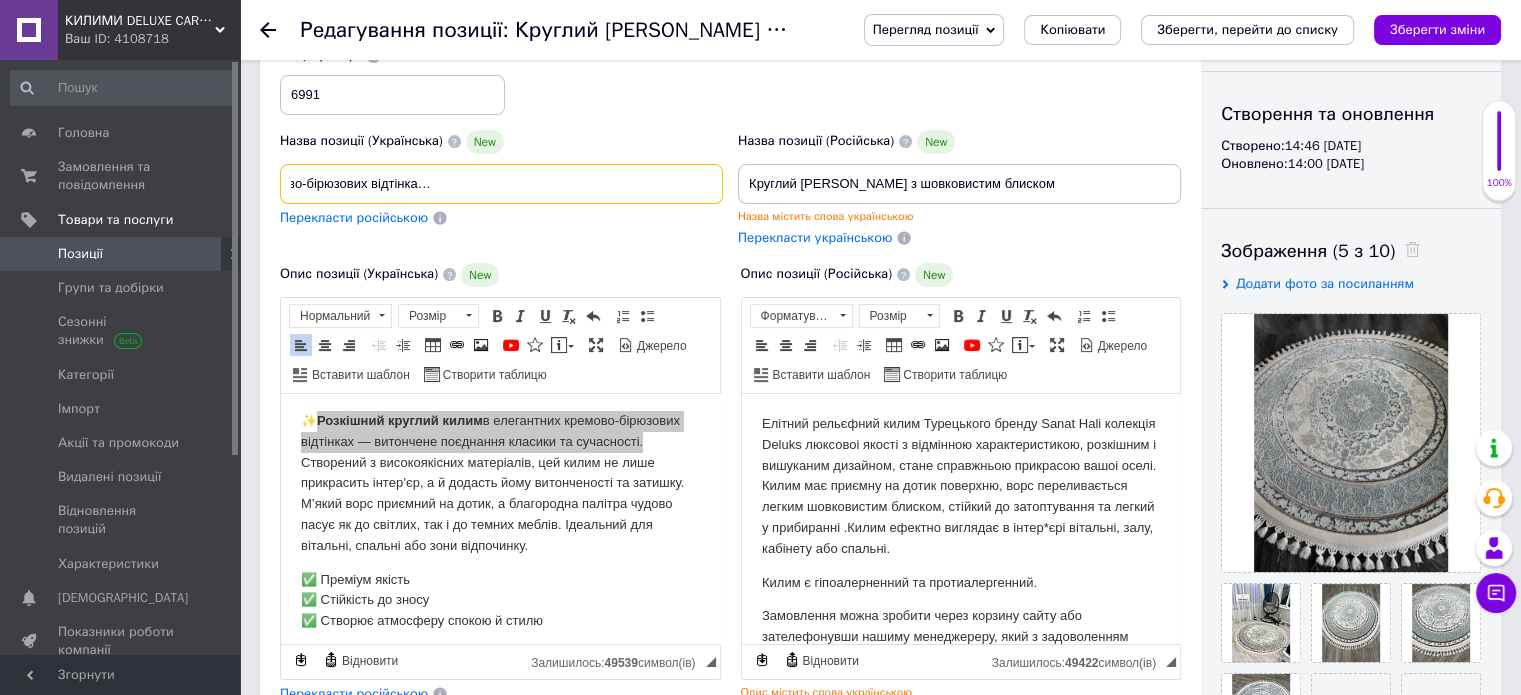 type on "Розкішний круглий килим в елегантних кремово-бірюзових відтінках — витончене поєднання класики та сучасності" 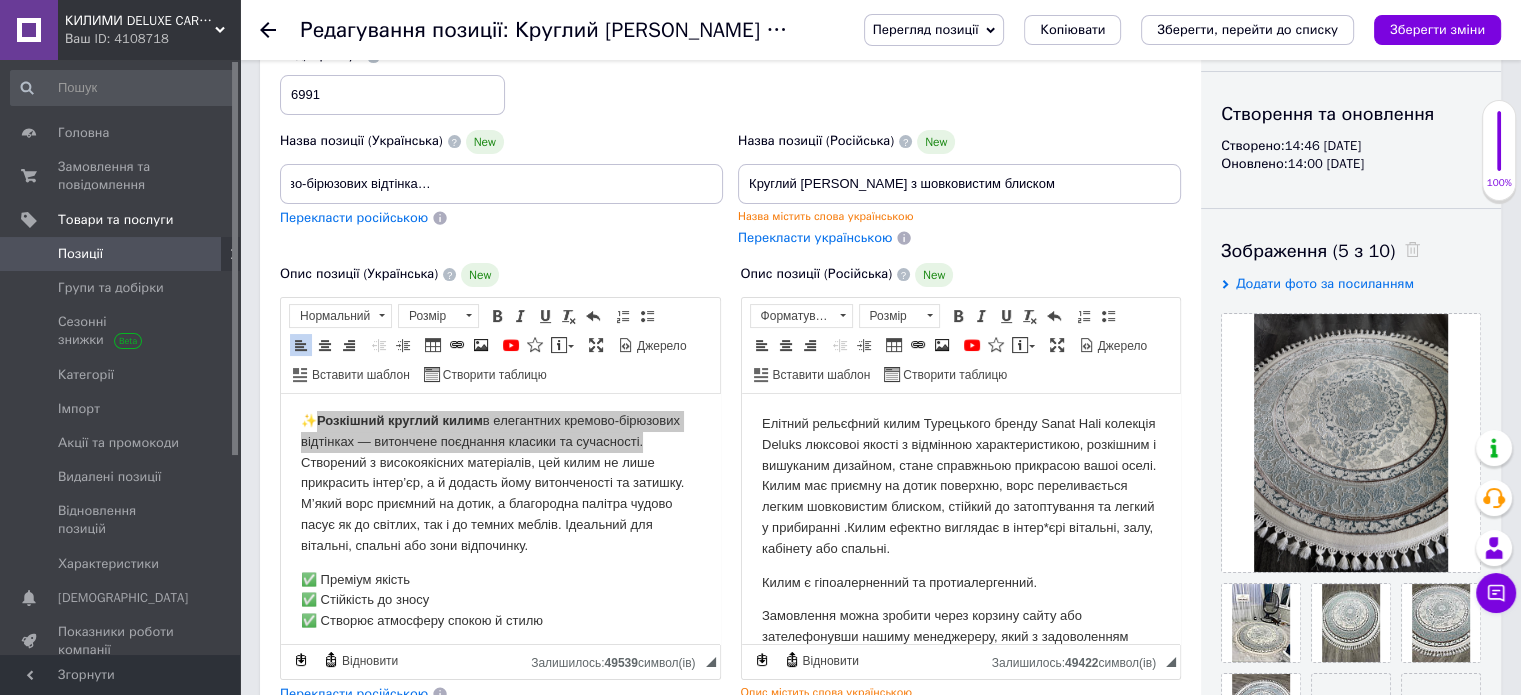 click on "Перекласти російською" at bounding box center (354, 217) 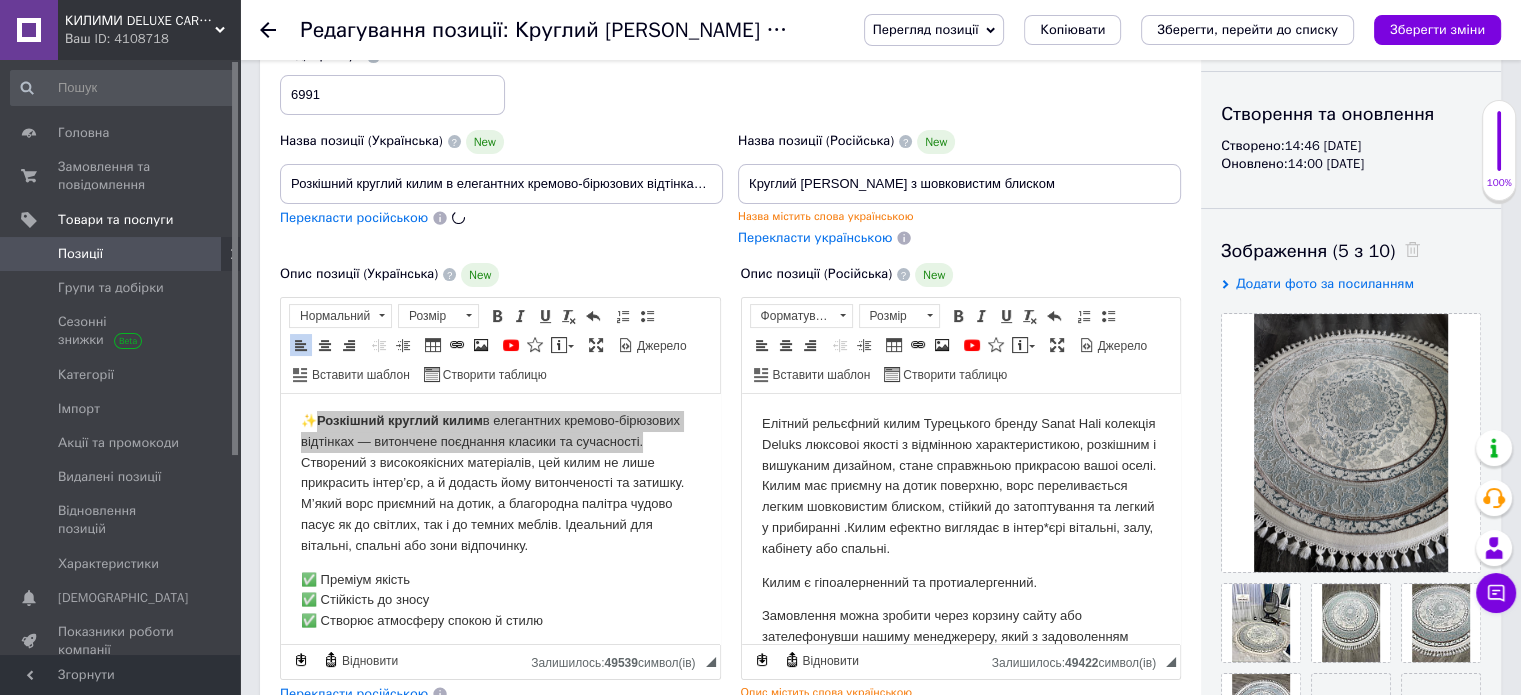 type on "Роскошный круглый ковер в элегантных кремово-бирюзовых оттенках - изящное сочетание классики и современности" 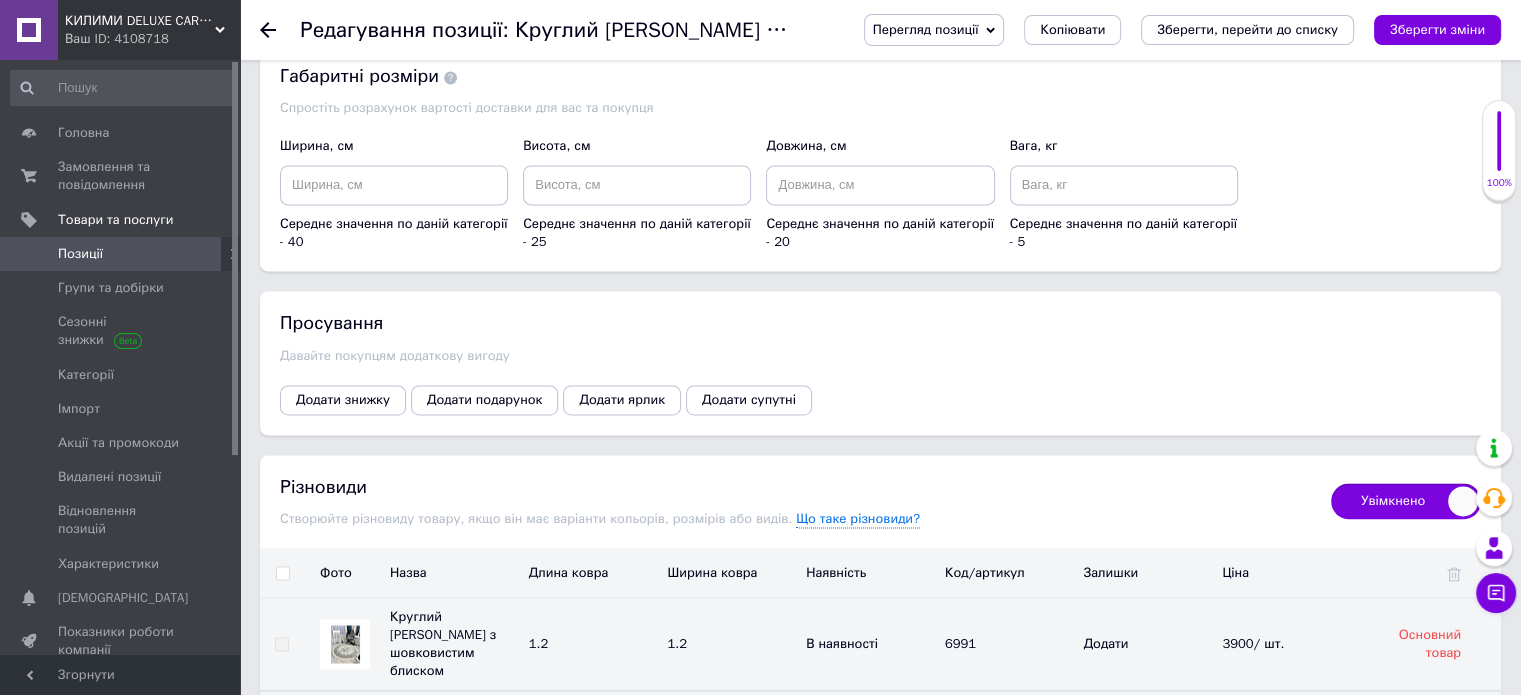 scroll, scrollTop: 3264, scrollLeft: 0, axis: vertical 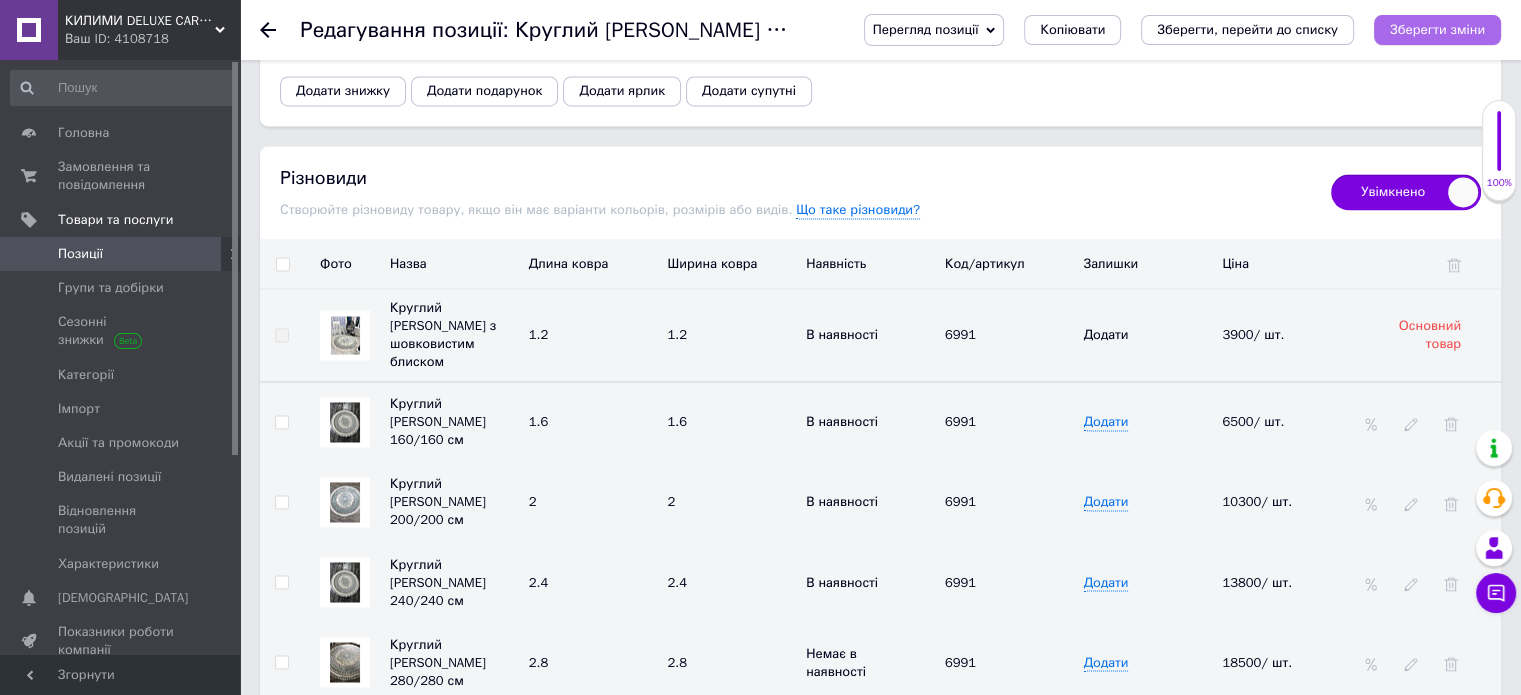 click on "Зберегти зміни" at bounding box center (1437, 29) 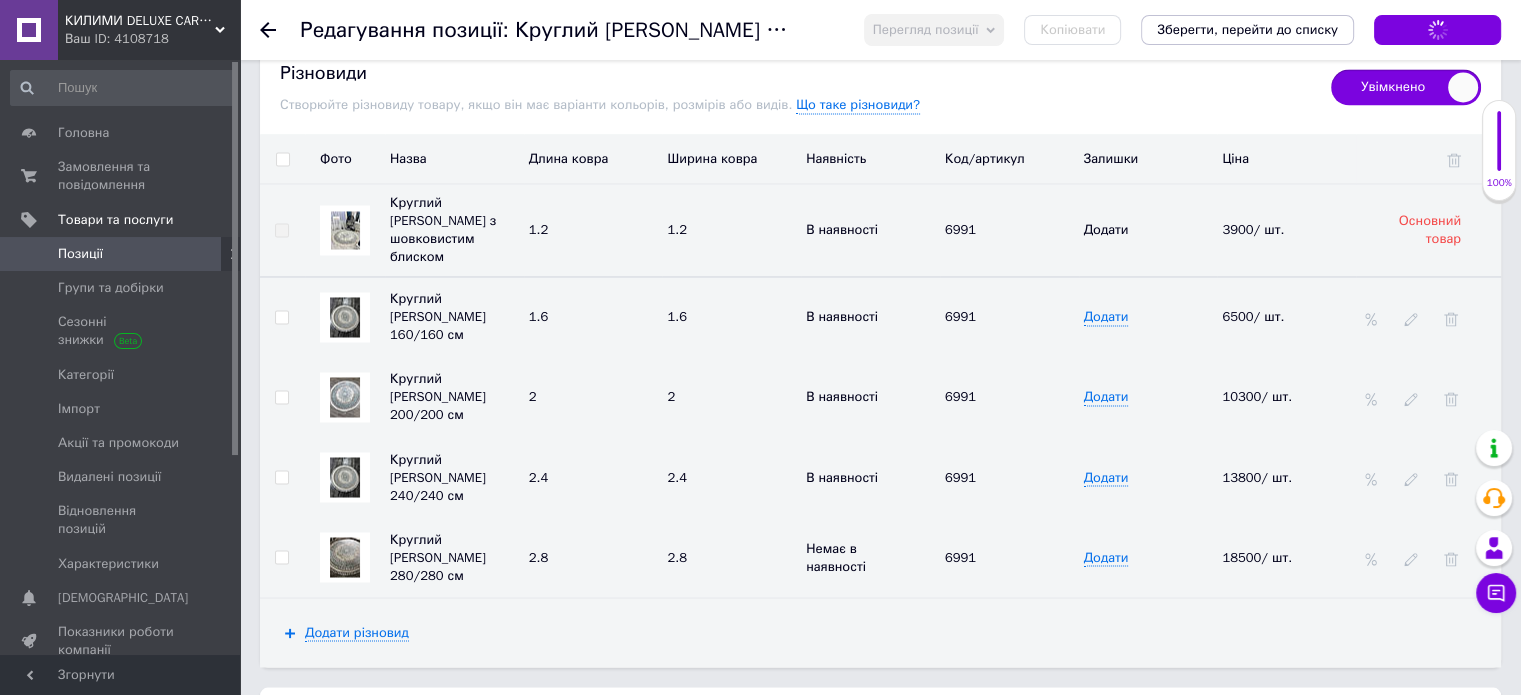scroll, scrollTop: 3513, scrollLeft: 0, axis: vertical 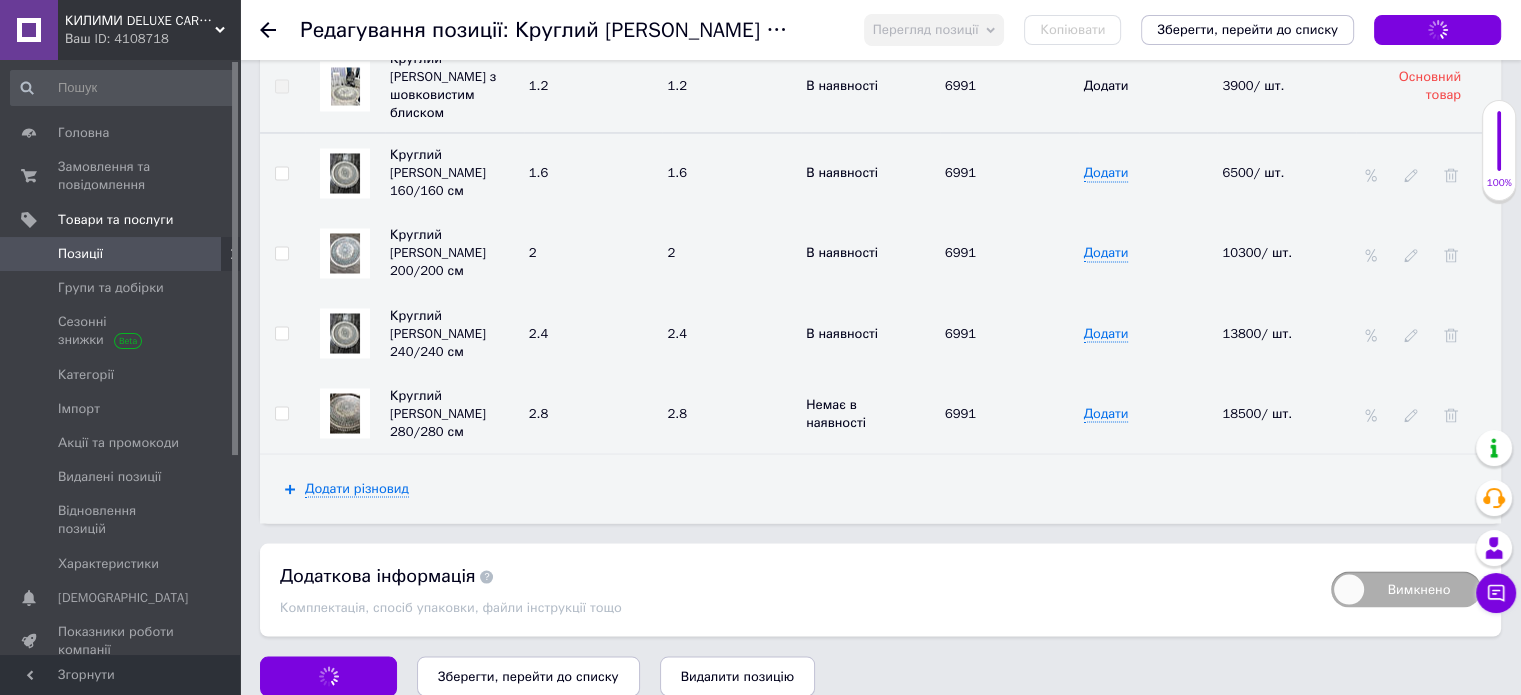 type on "Розкішний круглий килим в елегантних кремово-бірюзових відтінках — витончене поєднання класики та сучасності" 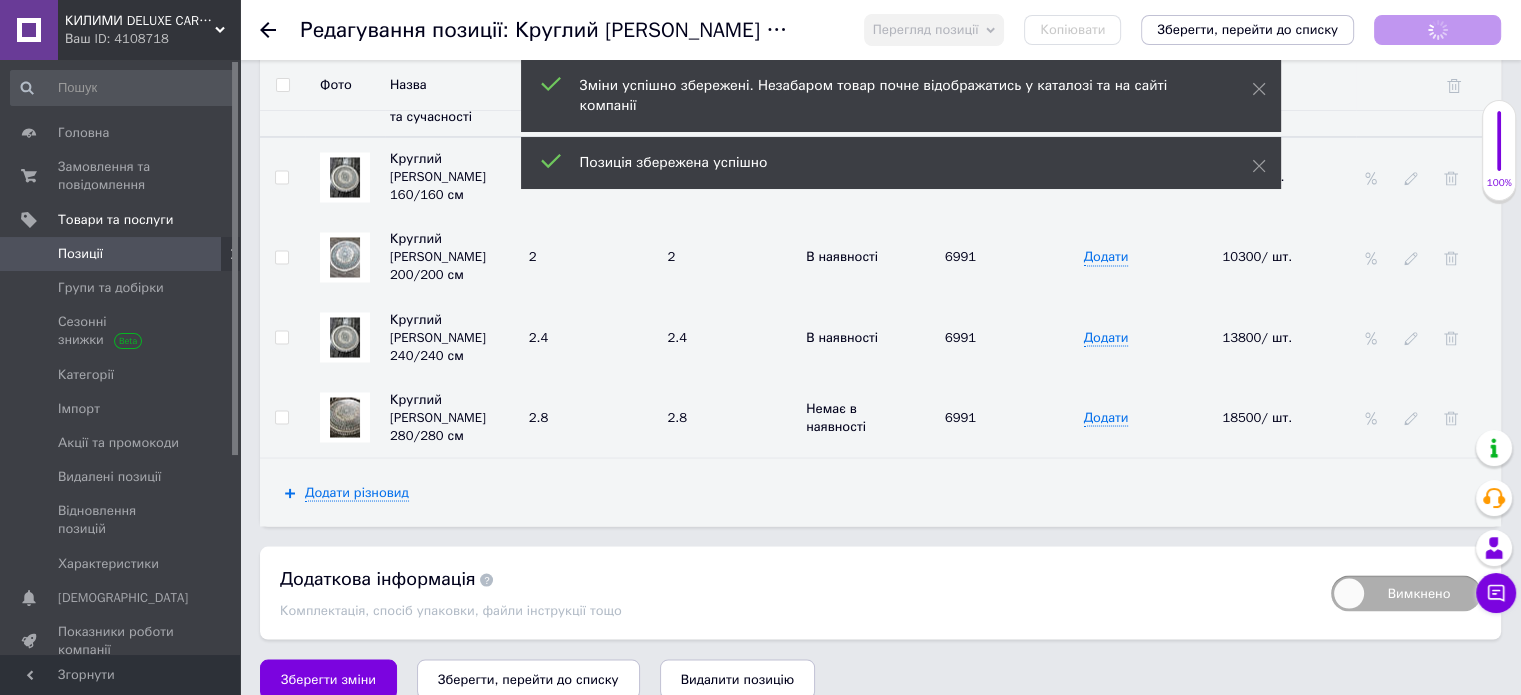 scroll, scrollTop: 0, scrollLeft: 0, axis: both 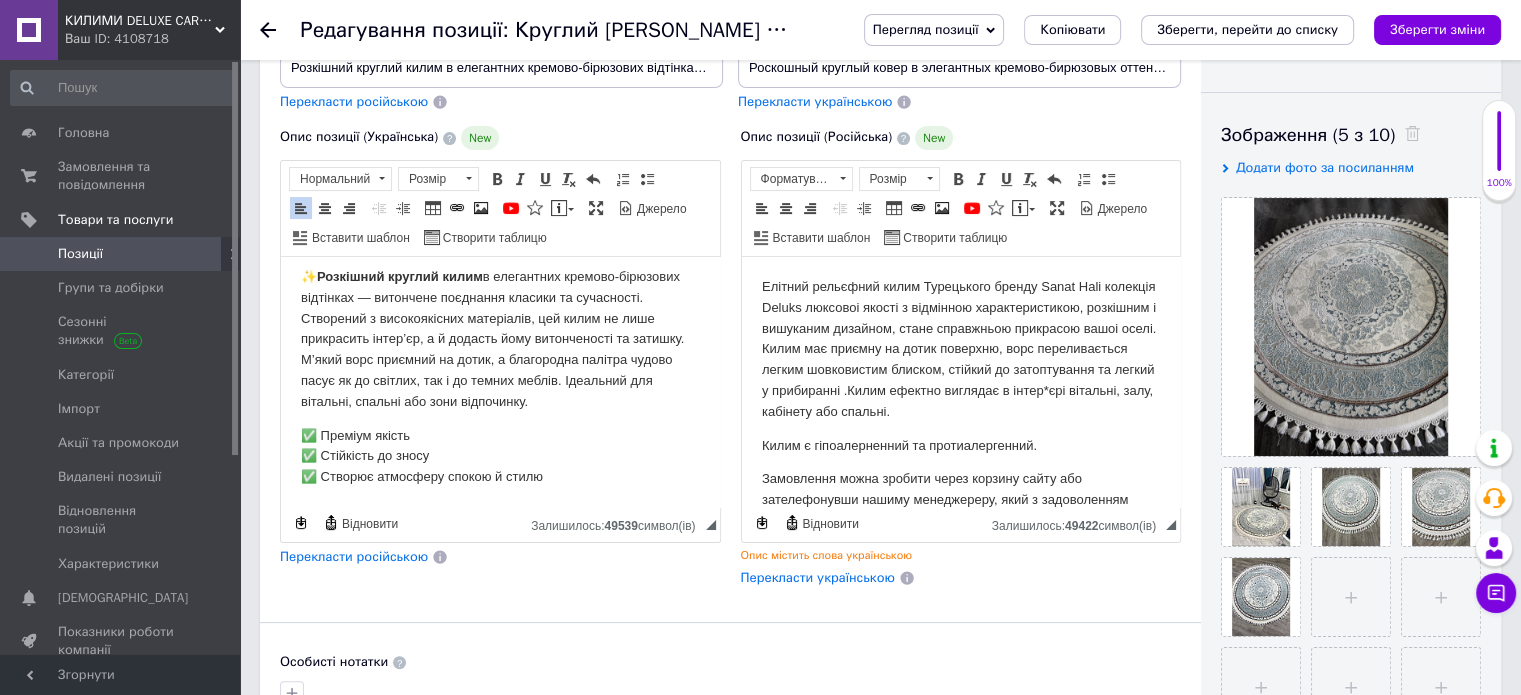 click on "Перекласти російською" at bounding box center [354, 556] 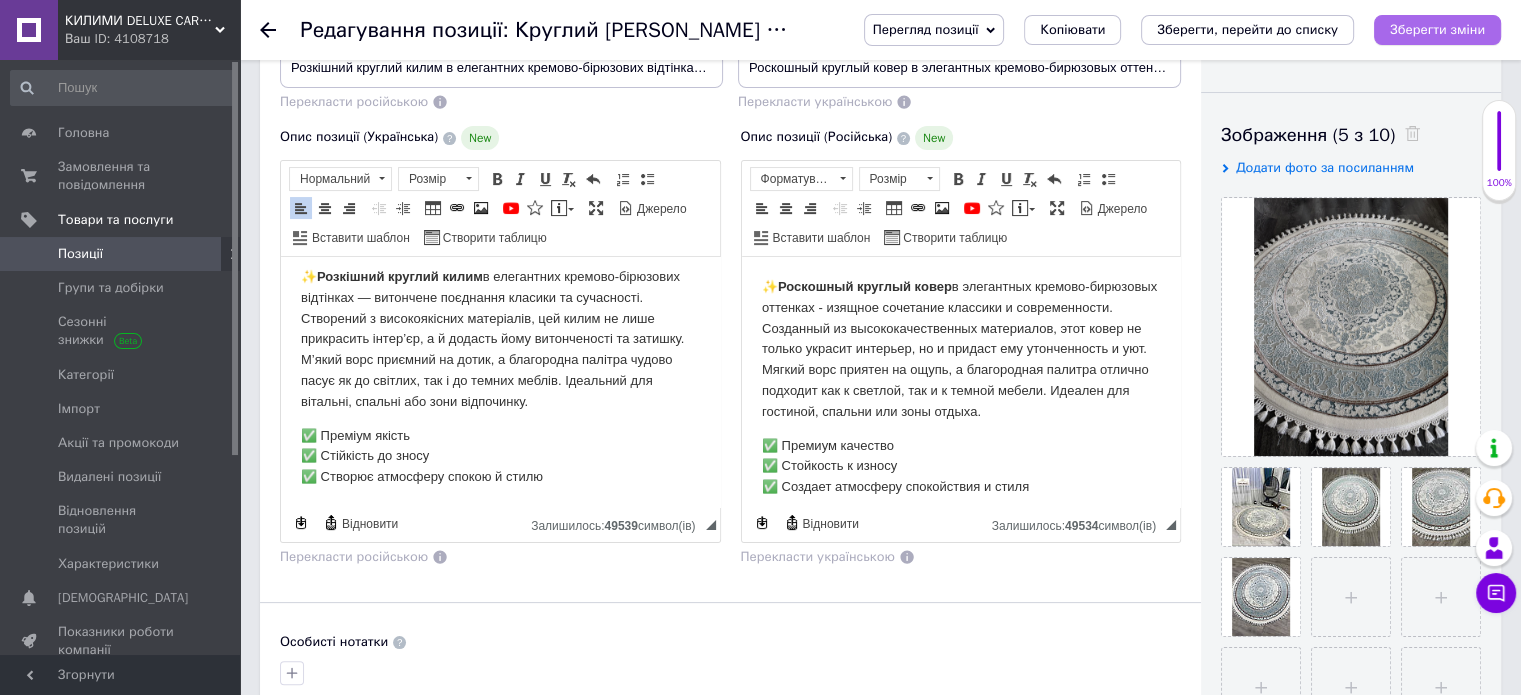 click on "Зберегти зміни" at bounding box center [1437, 29] 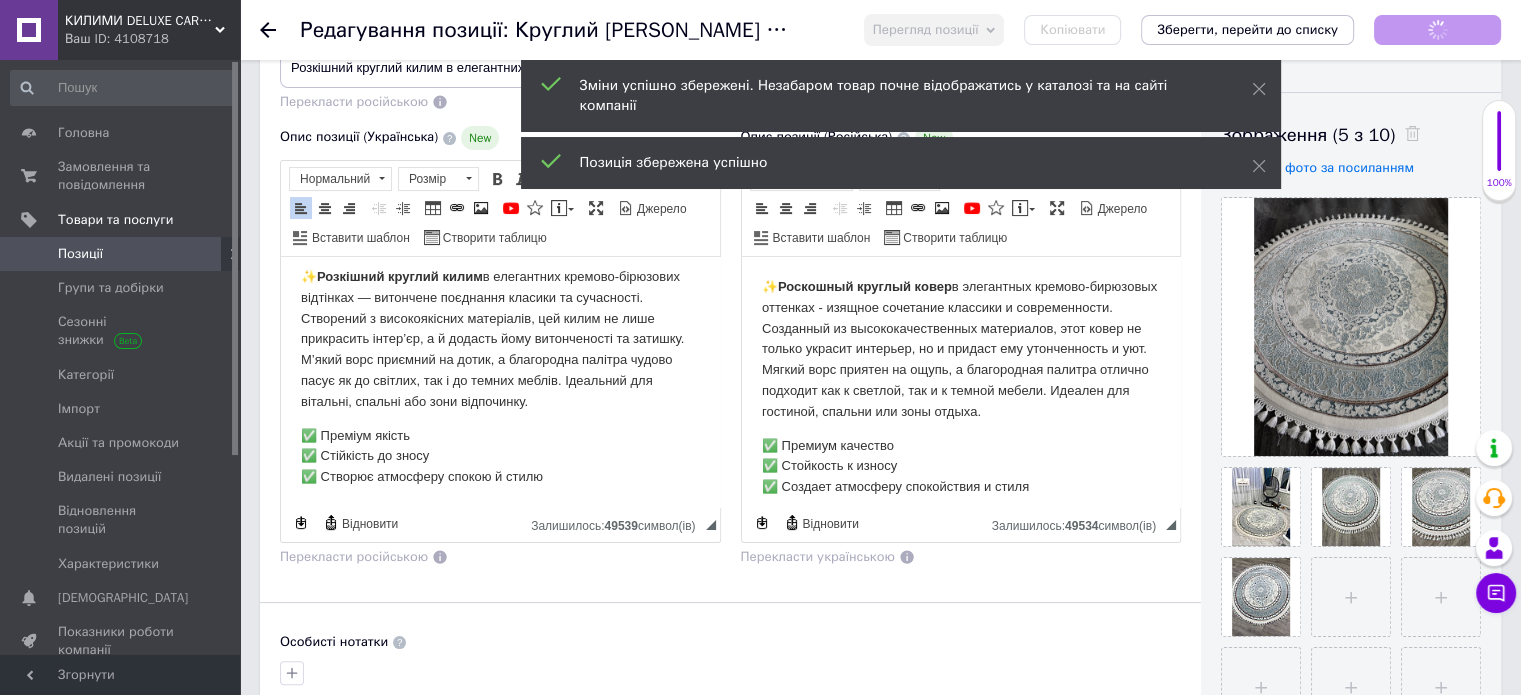 scroll, scrollTop: 0, scrollLeft: 0, axis: both 